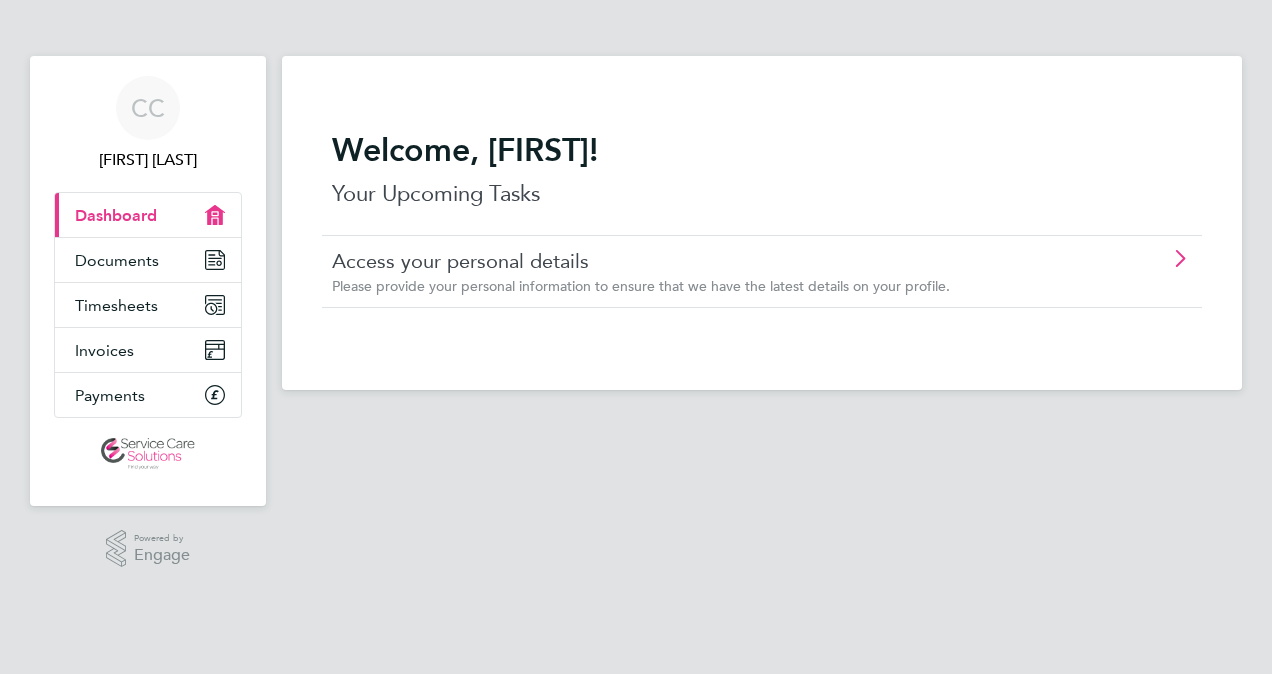 scroll, scrollTop: 0, scrollLeft: 0, axis: both 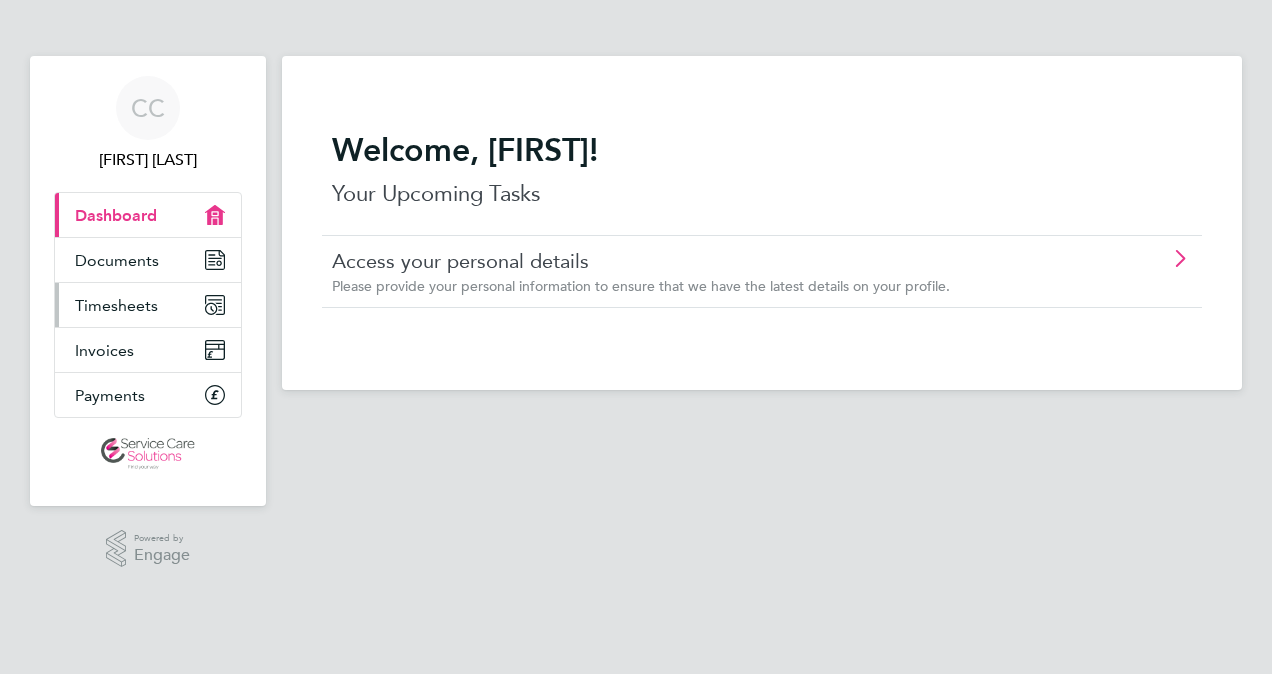 click on "Timesheets" at bounding box center (116, 305) 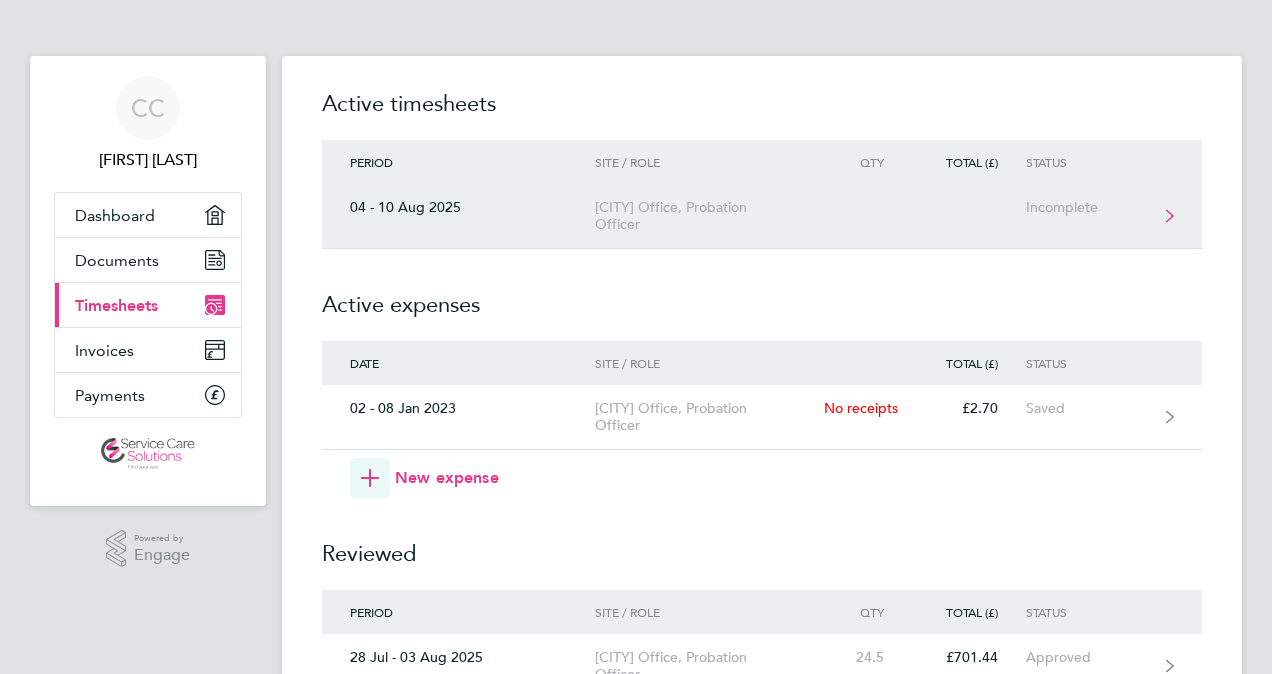 click on "Incomplete" 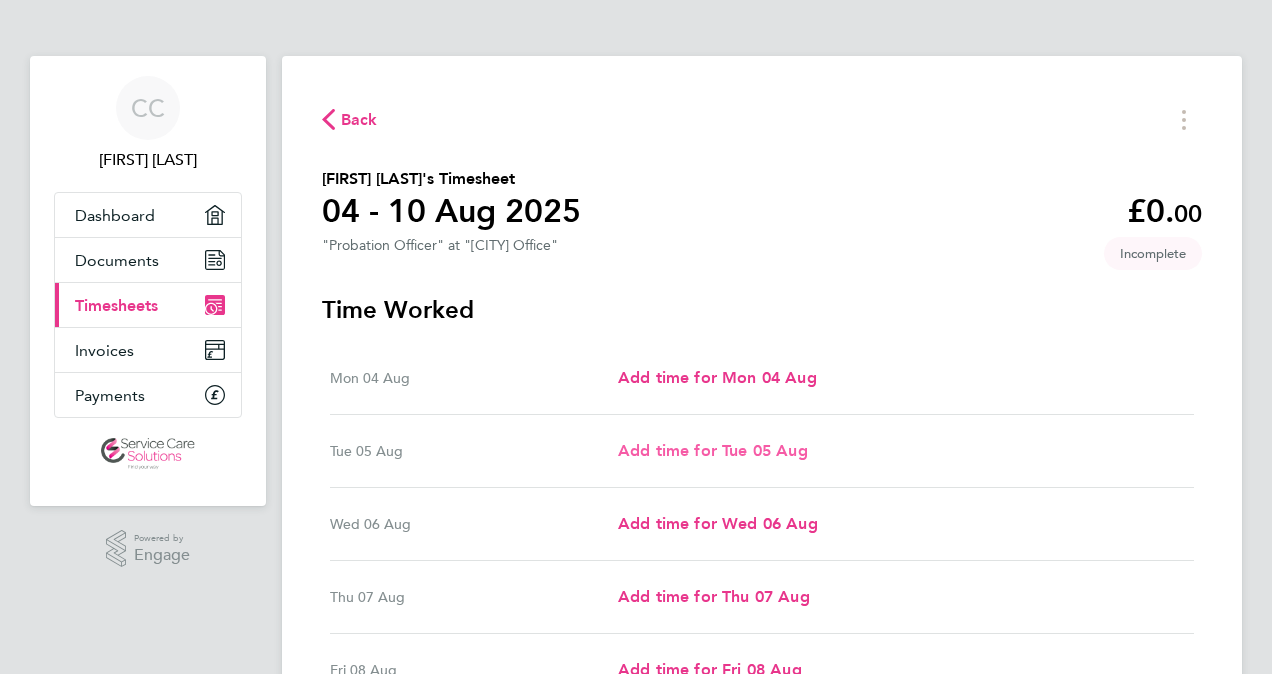 click on "Add time for Tue 05 Aug" at bounding box center (713, 450) 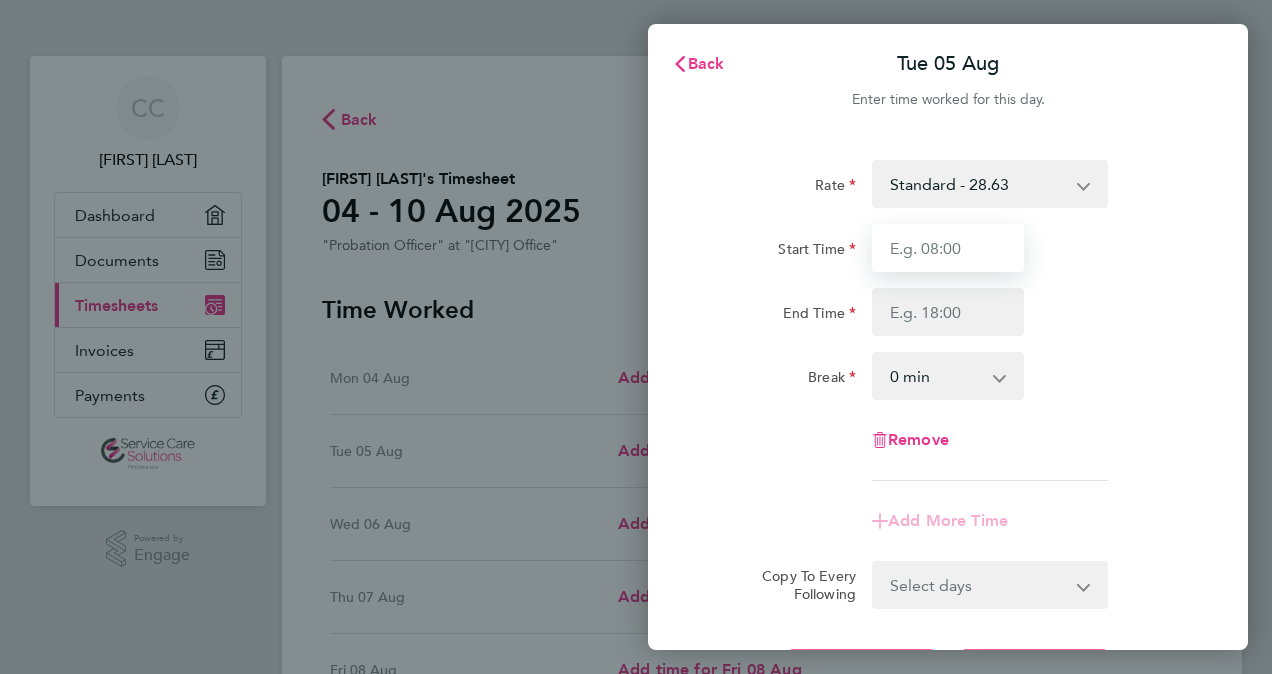 click on "Start Time" at bounding box center [948, 248] 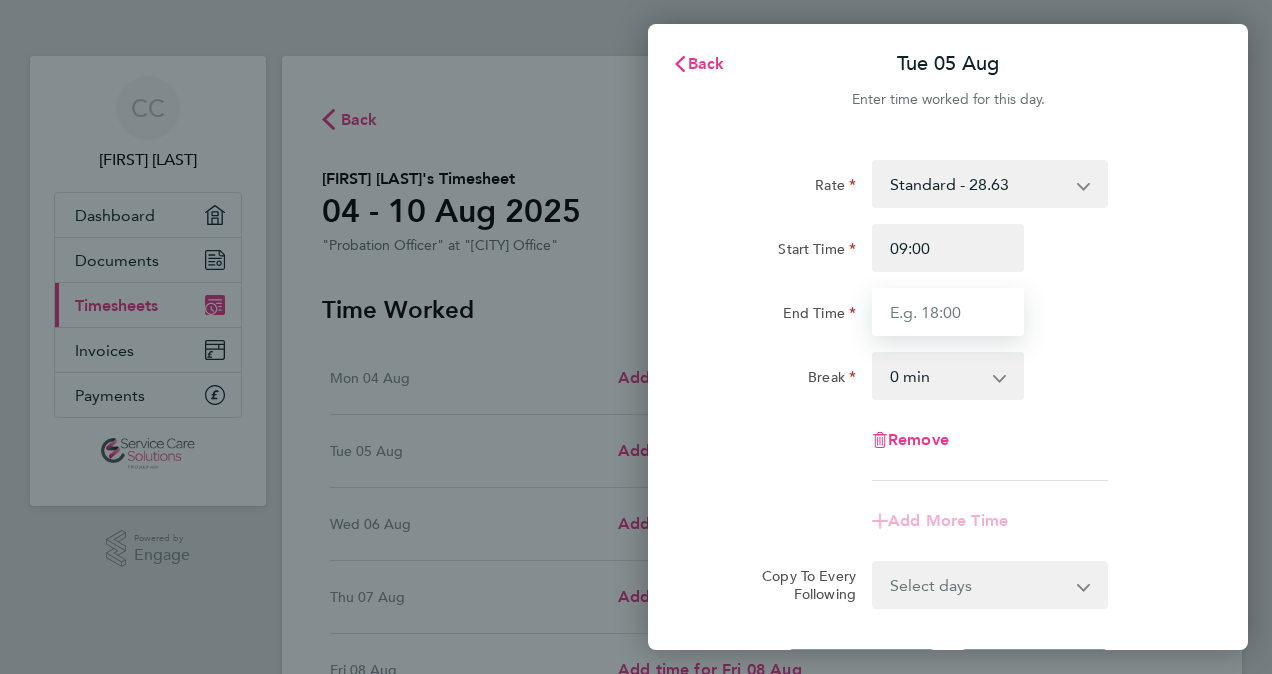 click on "End Time" at bounding box center (948, 312) 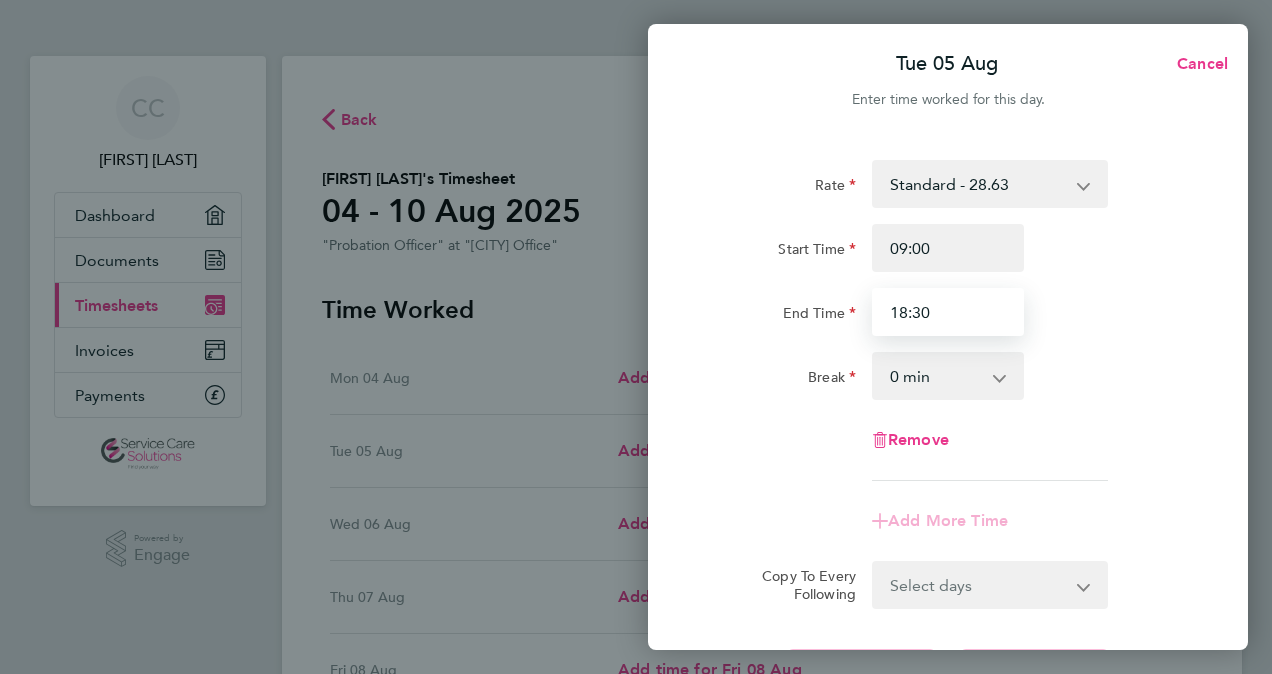 type on "18:30" 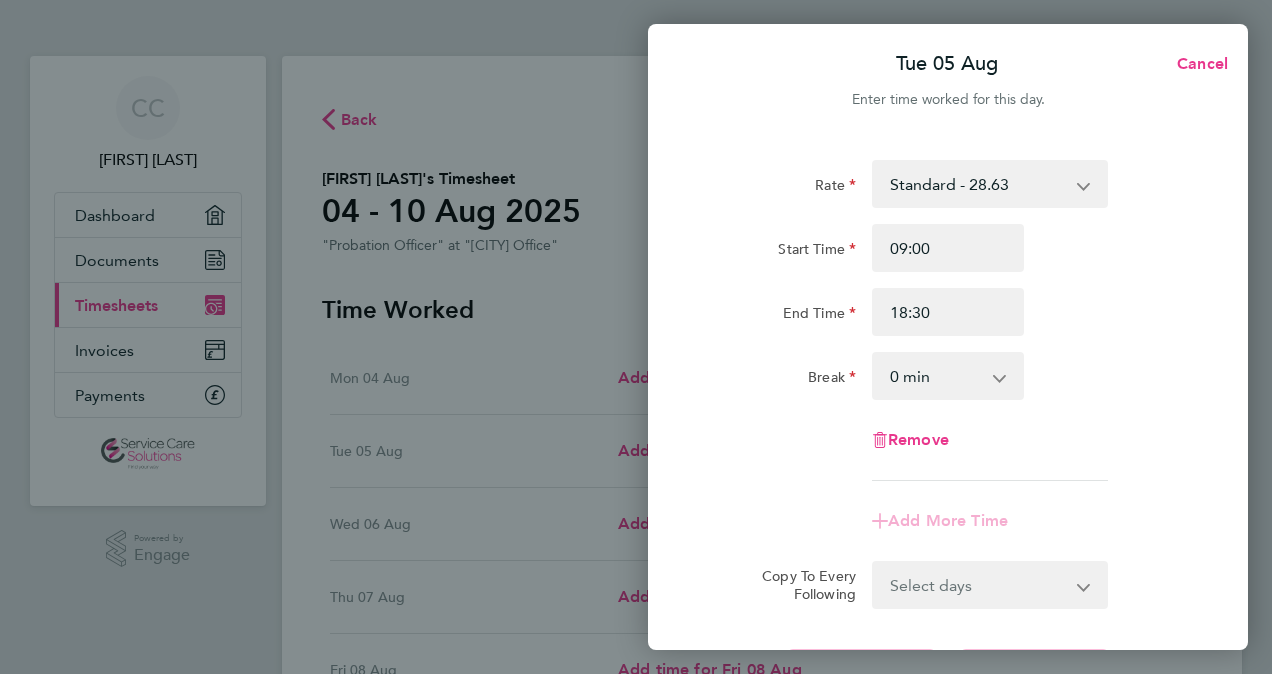 click on "0 min   15 min   30 min   45 min   60 min   75 min   90 min" at bounding box center (936, 376) 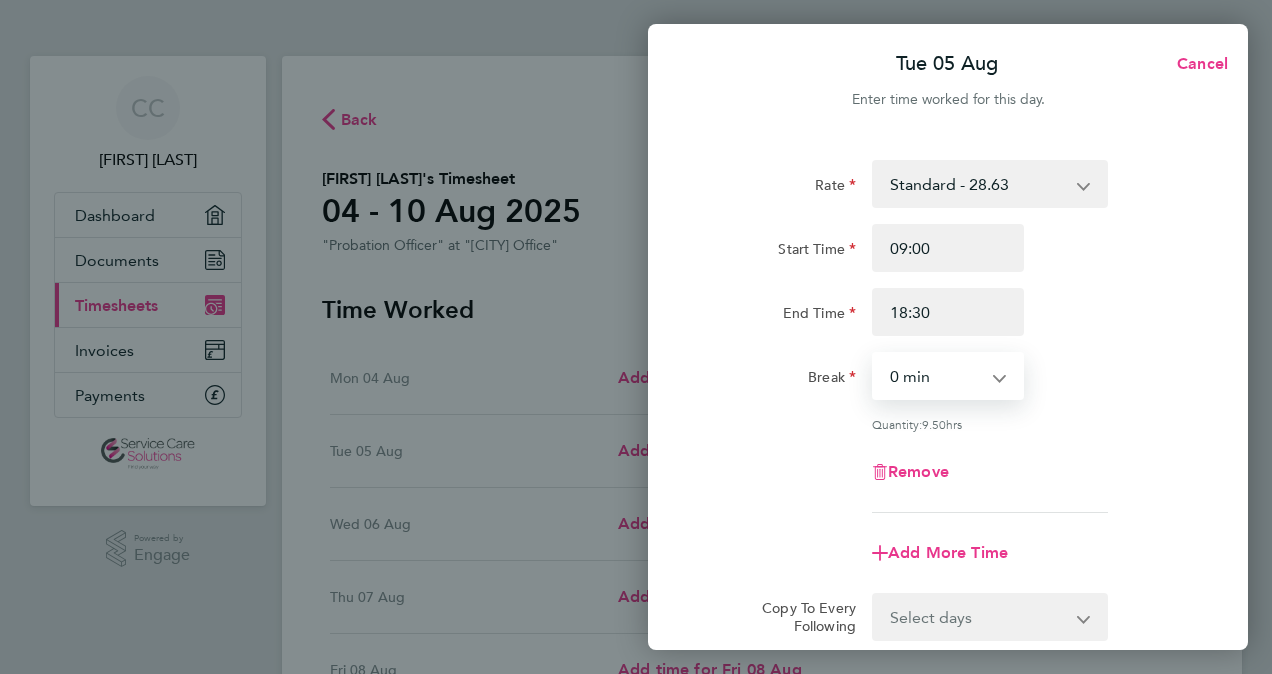 select on "30" 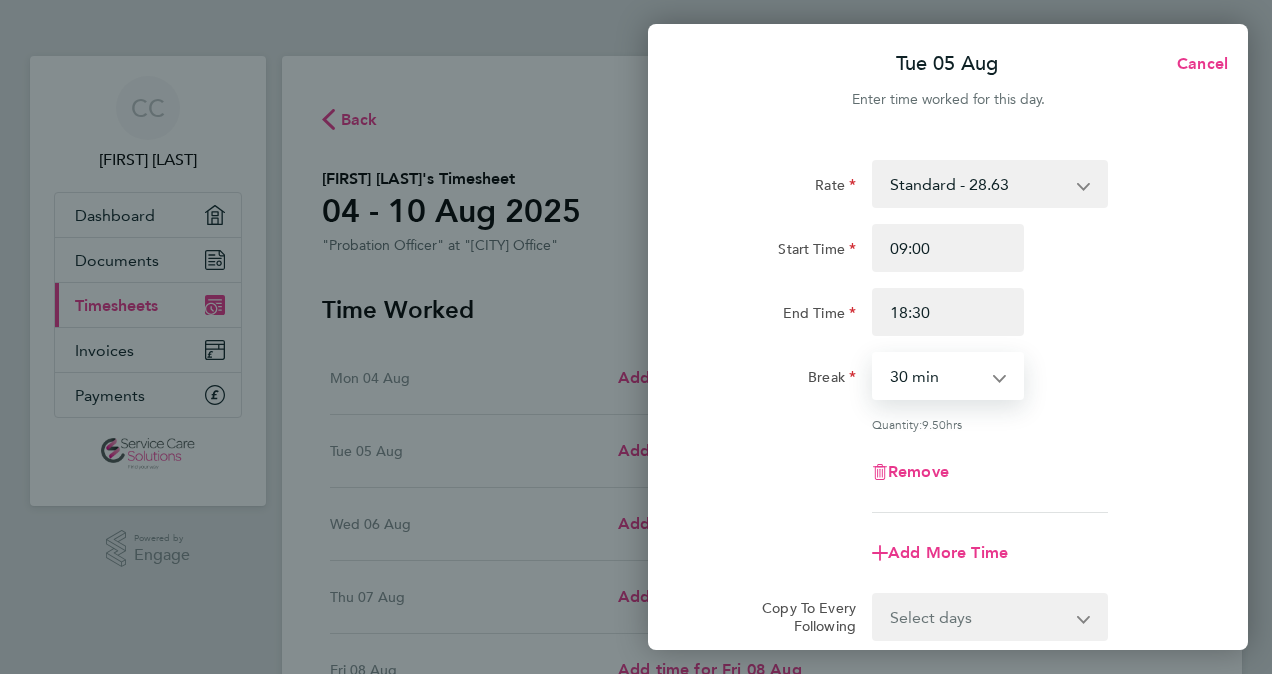 click on "0 min   15 min   30 min   45 min   60 min   75 min   90 min" at bounding box center (936, 376) 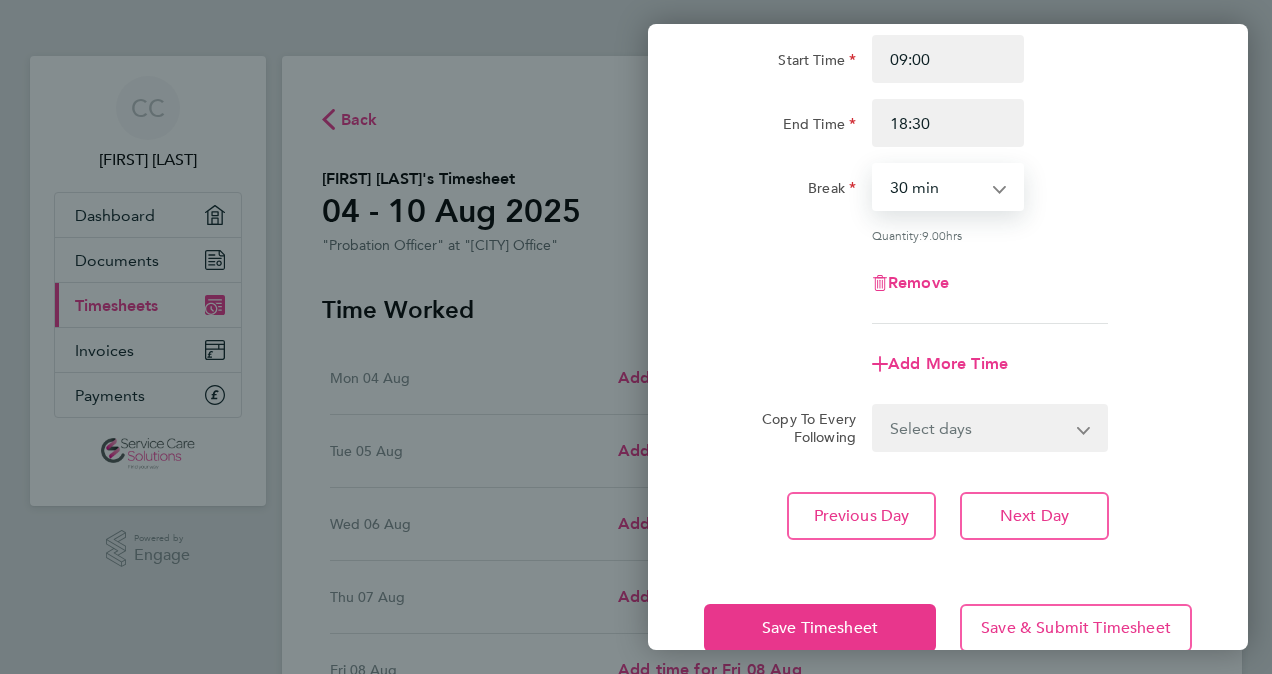 scroll, scrollTop: 190, scrollLeft: 0, axis: vertical 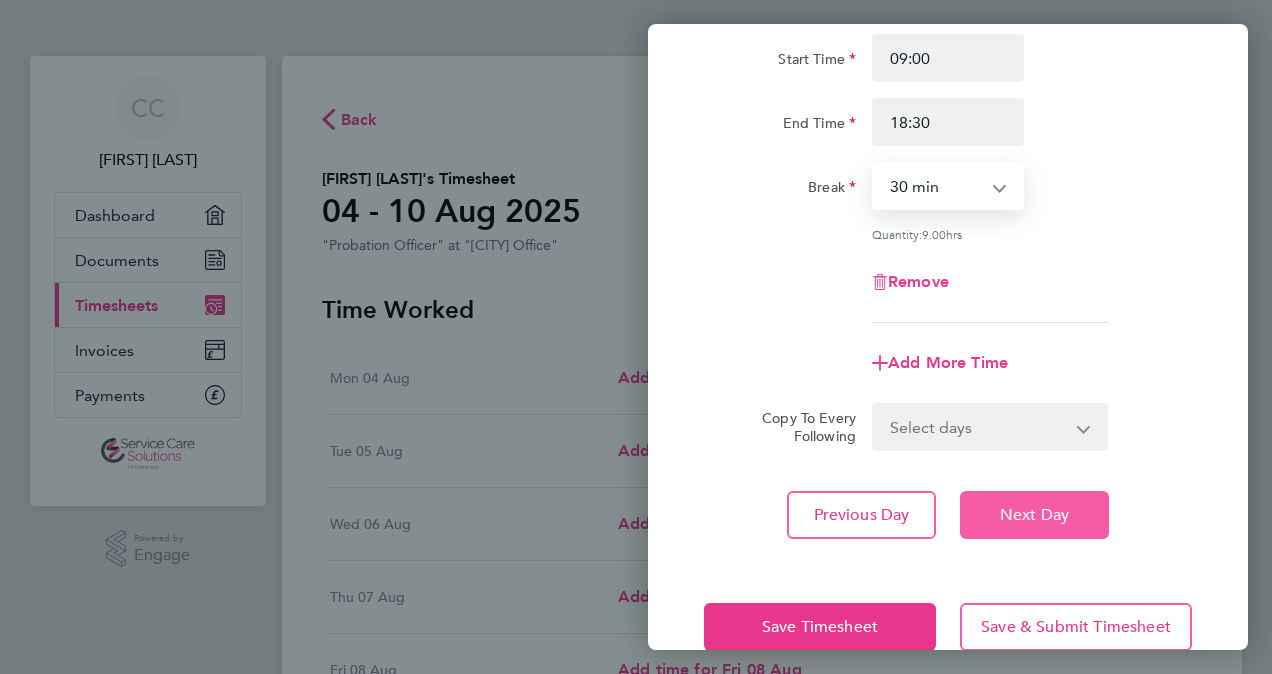 click on "Next Day" 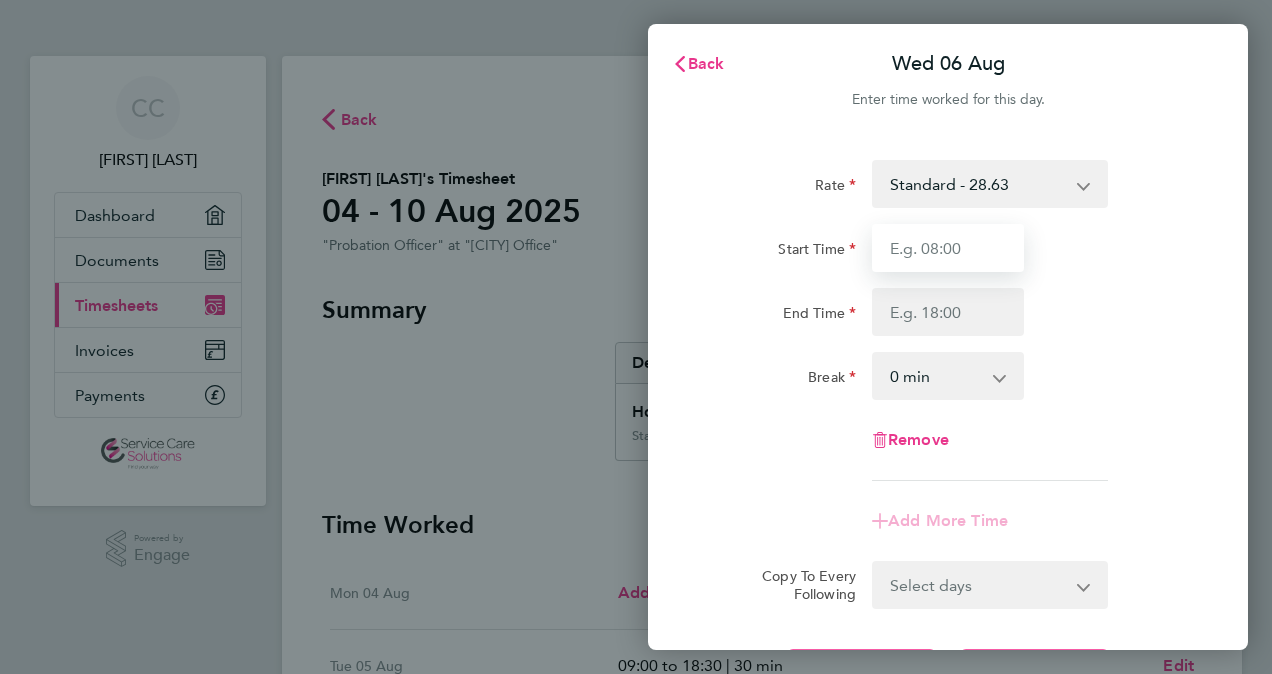 click on "Start Time" at bounding box center [948, 248] 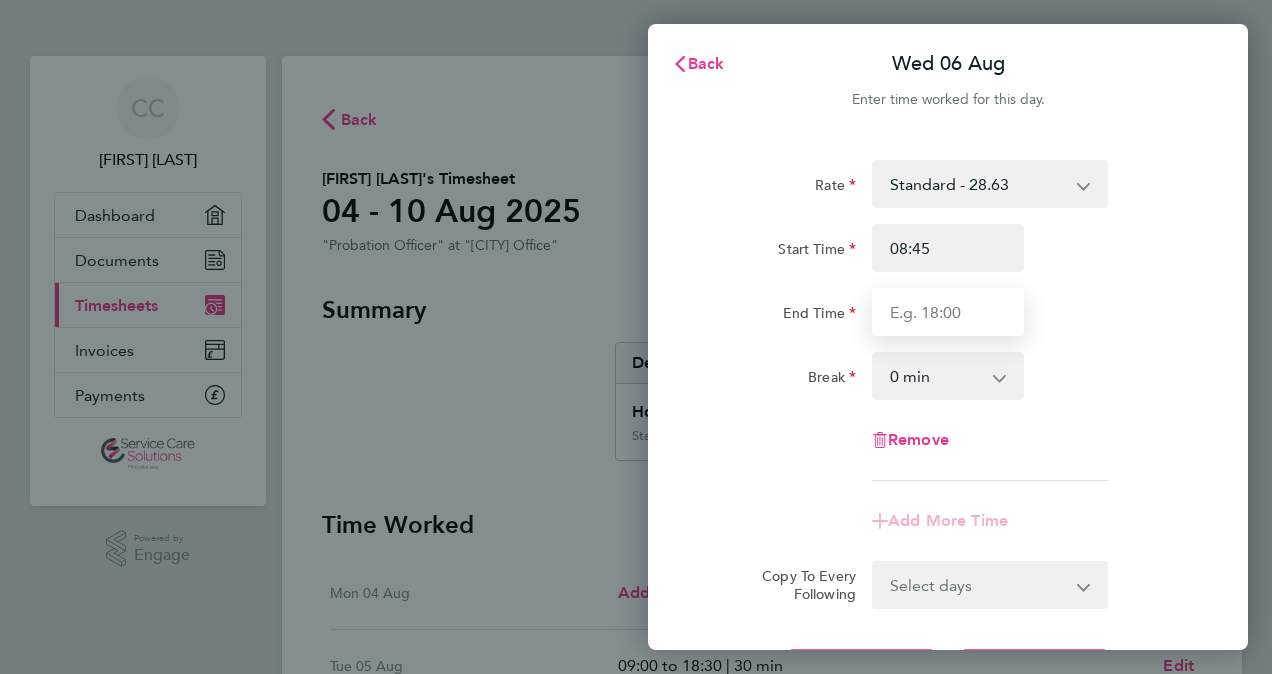 click on "End Time" at bounding box center [948, 312] 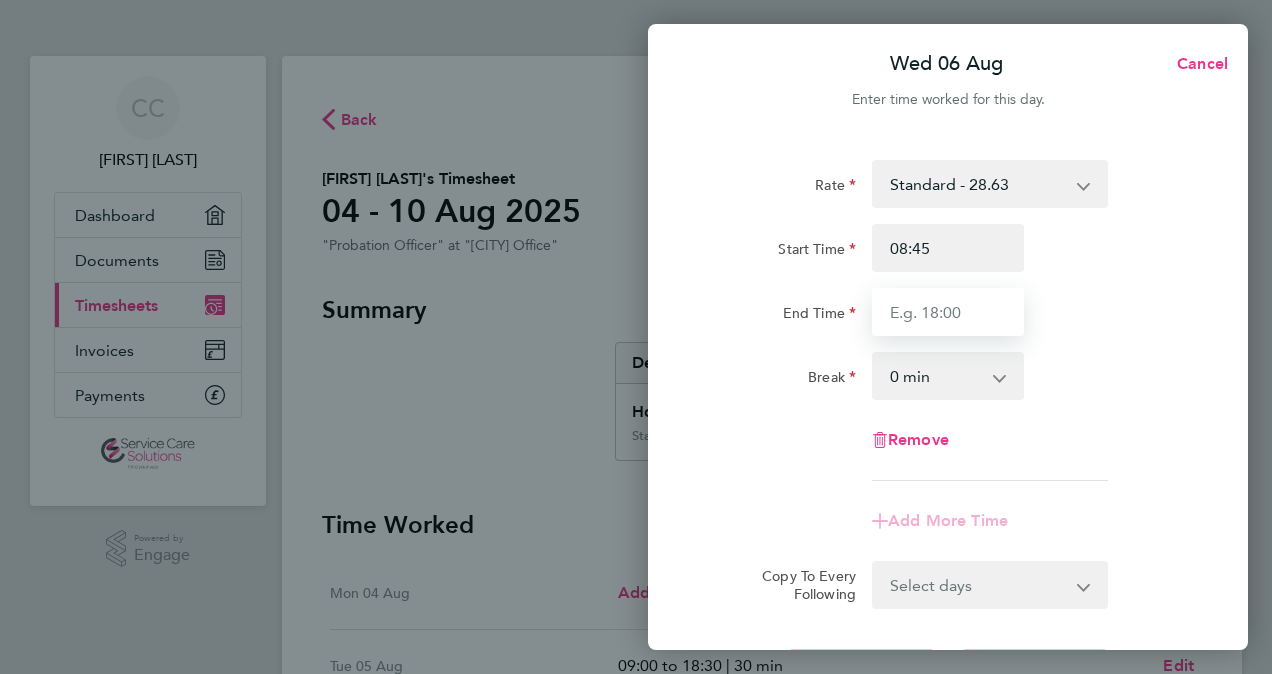 type on "17:00" 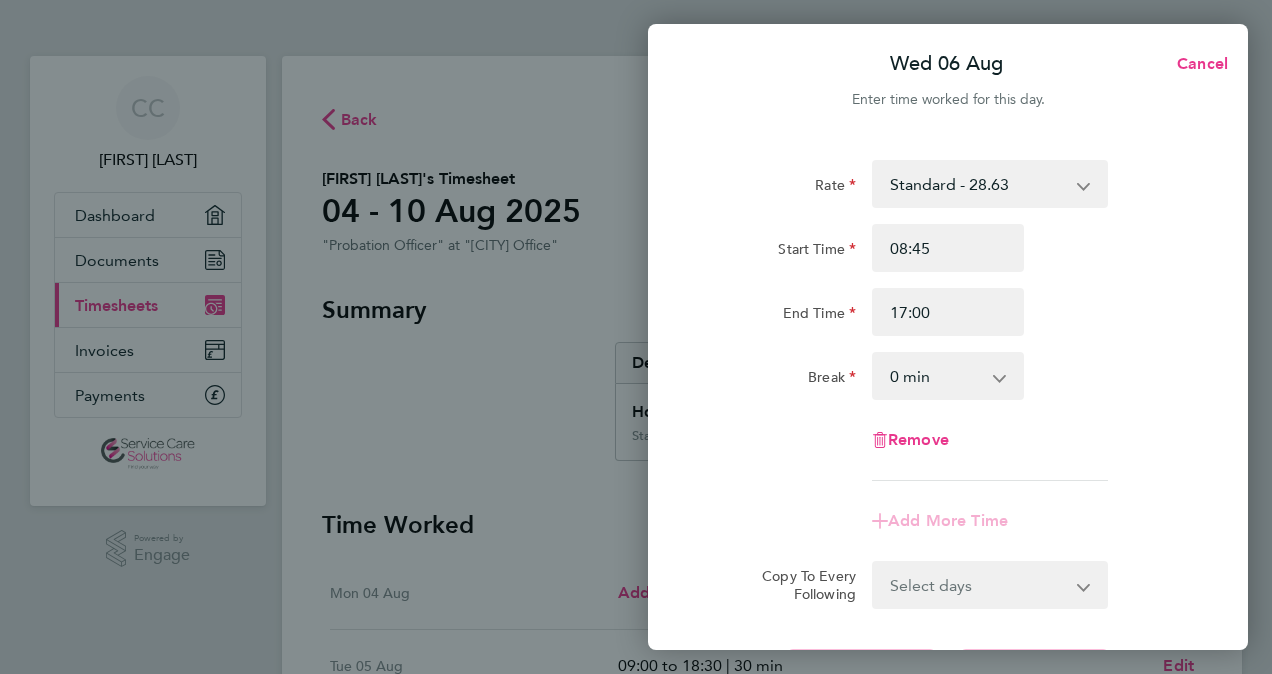click on "0 min   15 min   30 min   45 min   60 min   75 min   90 min" at bounding box center (936, 376) 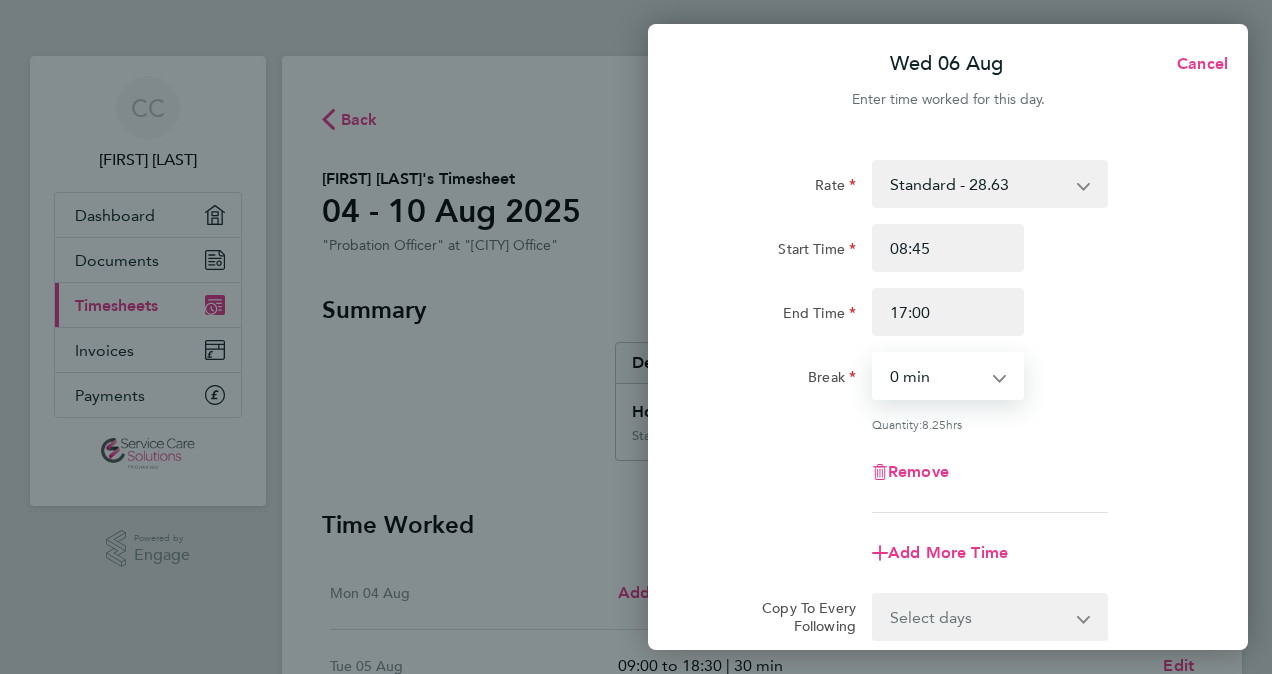 select on "30" 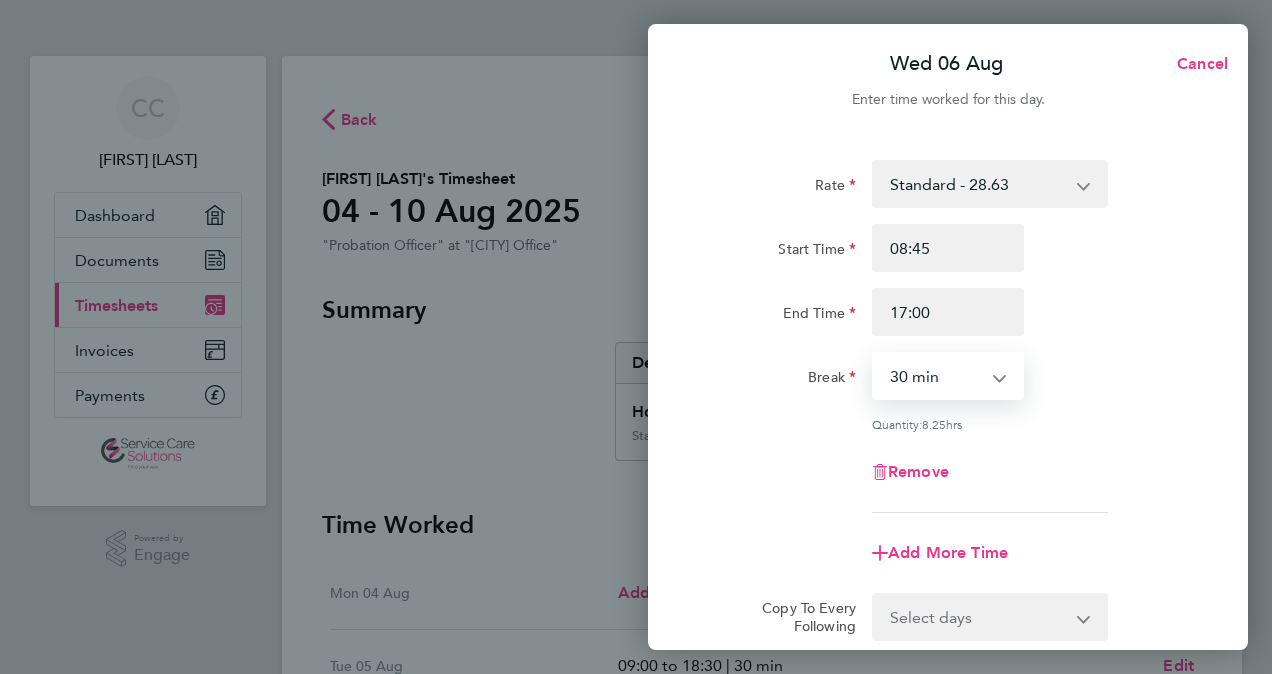 click on "0 min   15 min   30 min   45 min   60 min   75 min   90 min" at bounding box center (936, 376) 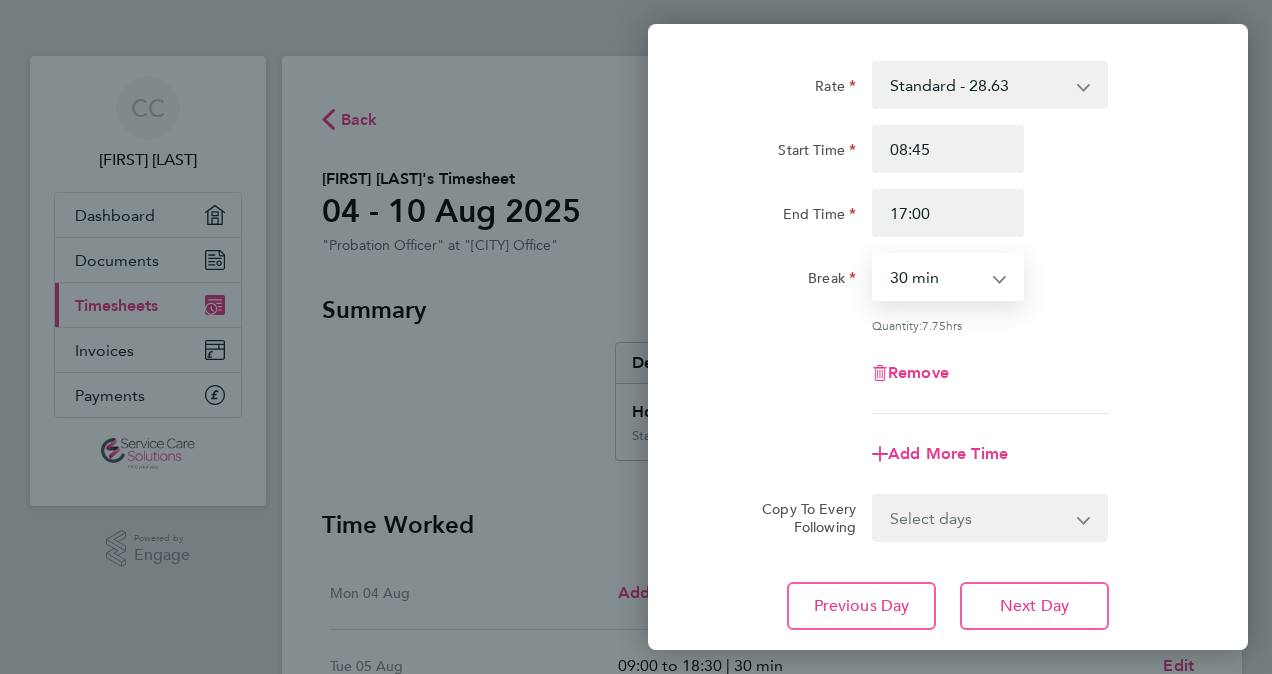 scroll, scrollTop: 100, scrollLeft: 0, axis: vertical 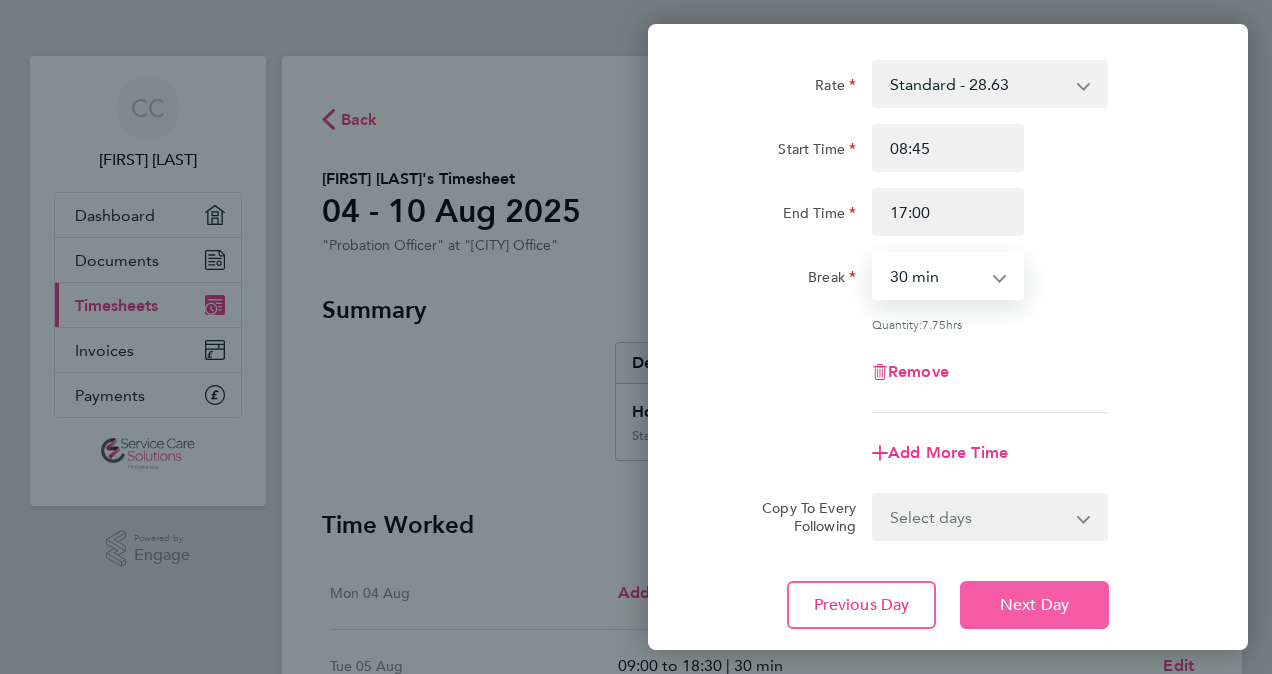 click on "Next Day" 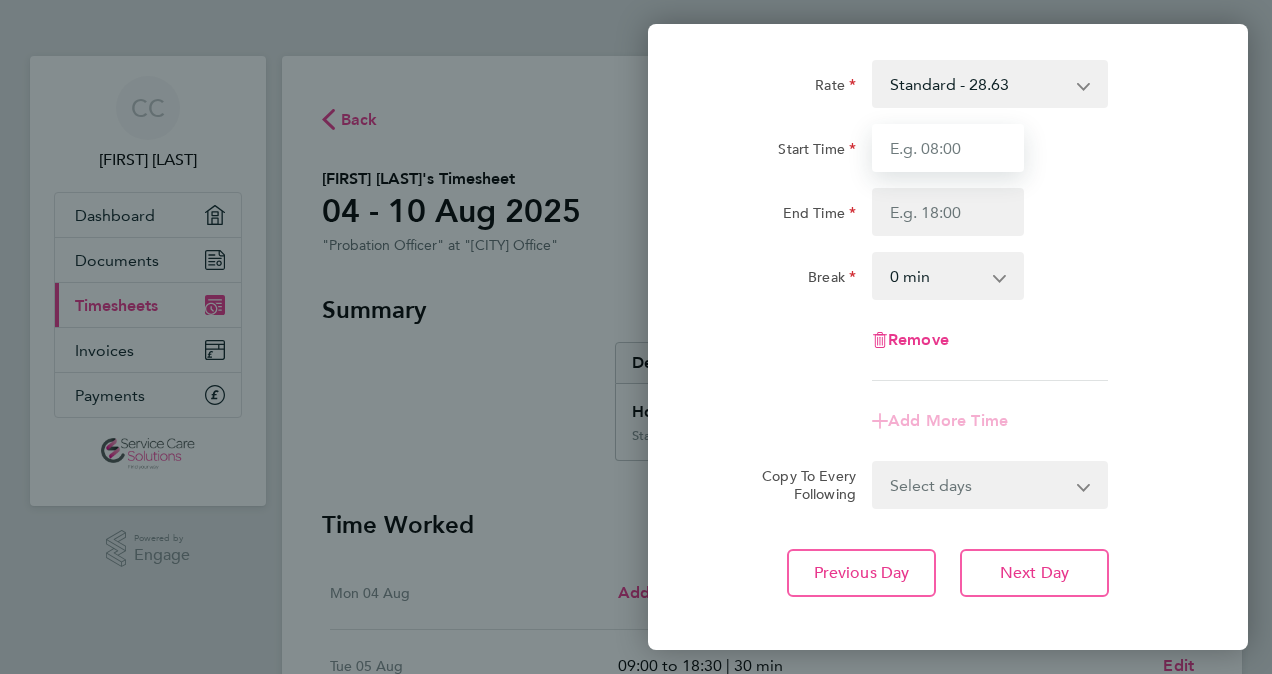 click on "Start Time" at bounding box center [948, 148] 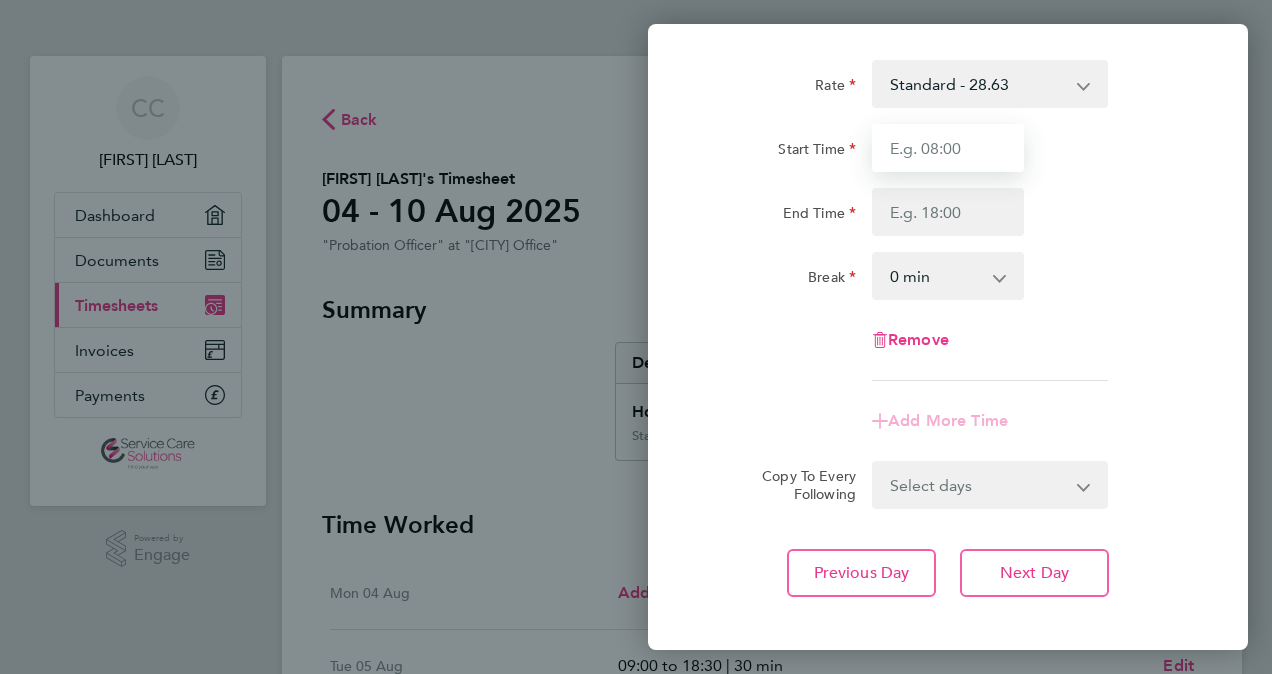type on "08:45" 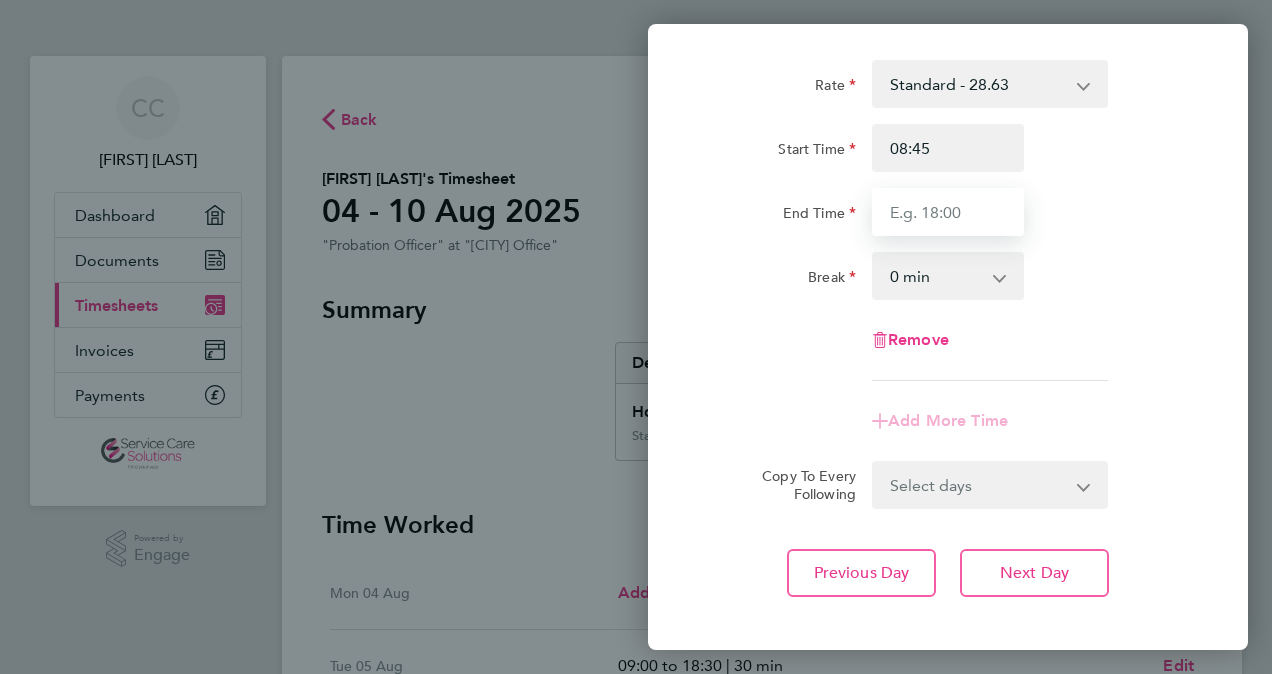click on "End Time" at bounding box center (948, 212) 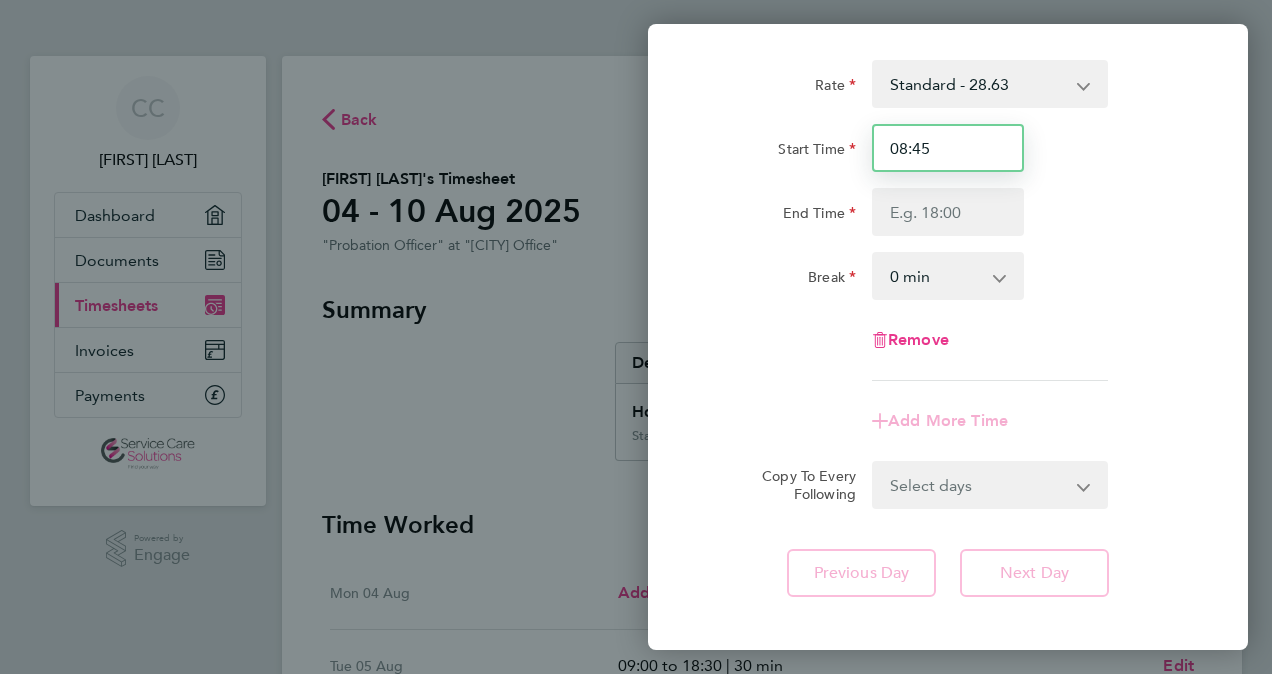click on "08:45" at bounding box center [948, 148] 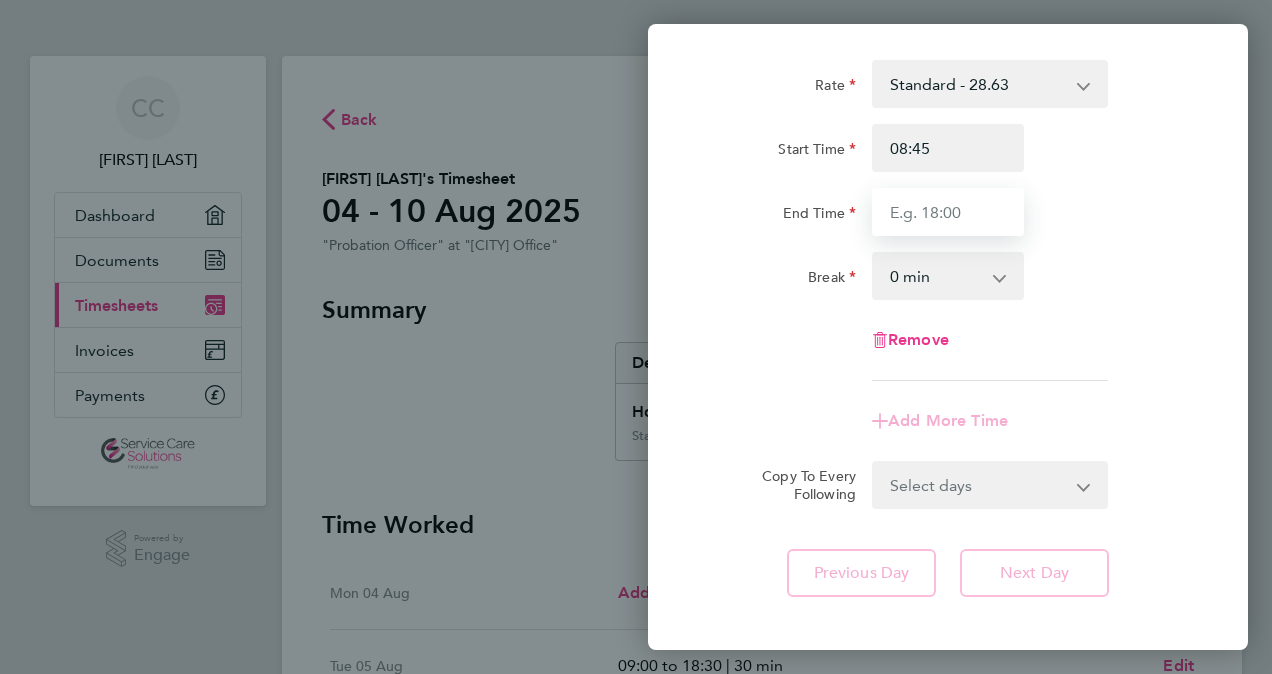 click on "End Time" at bounding box center [948, 212] 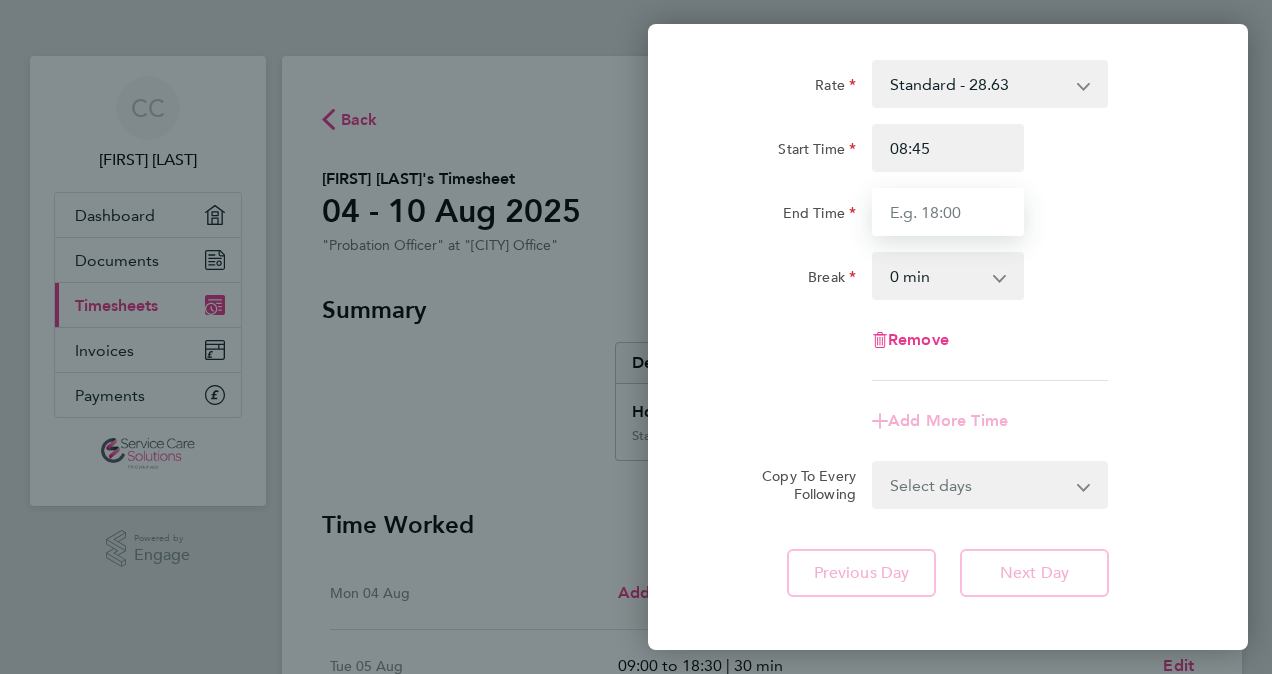 type on "17:00" 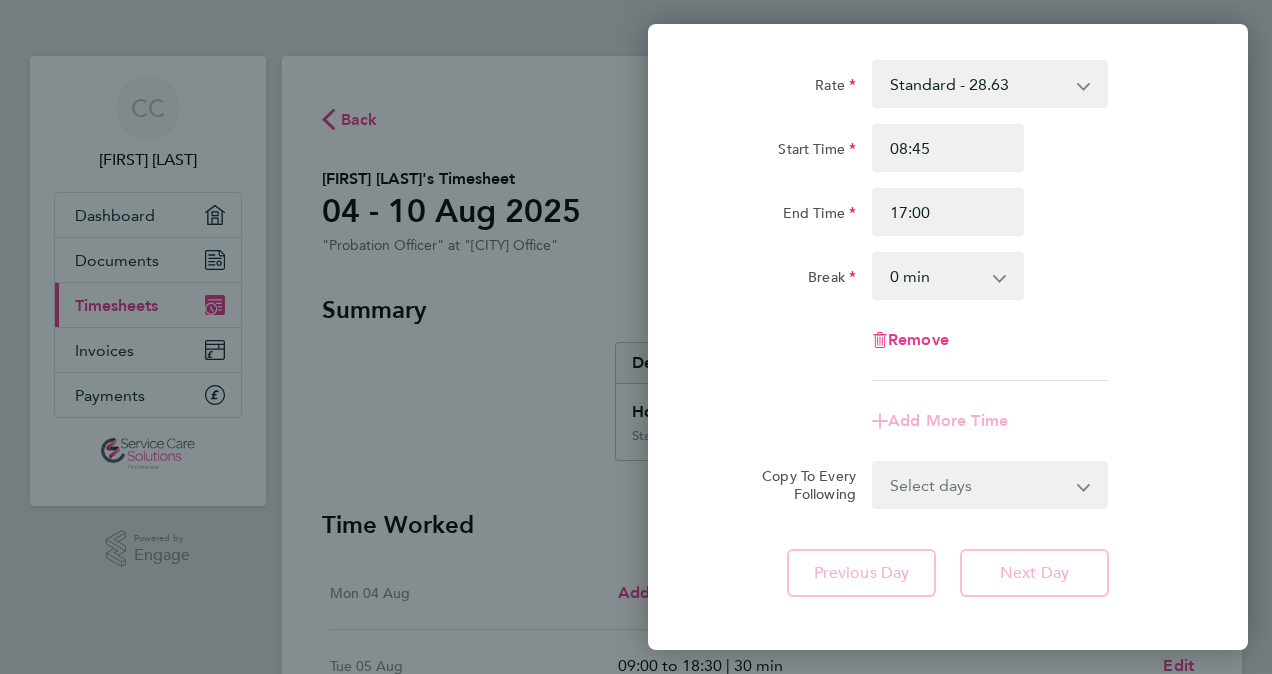 click on "0 min   15 min   30 min   45 min   60 min   75 min   90 min" at bounding box center (936, 276) 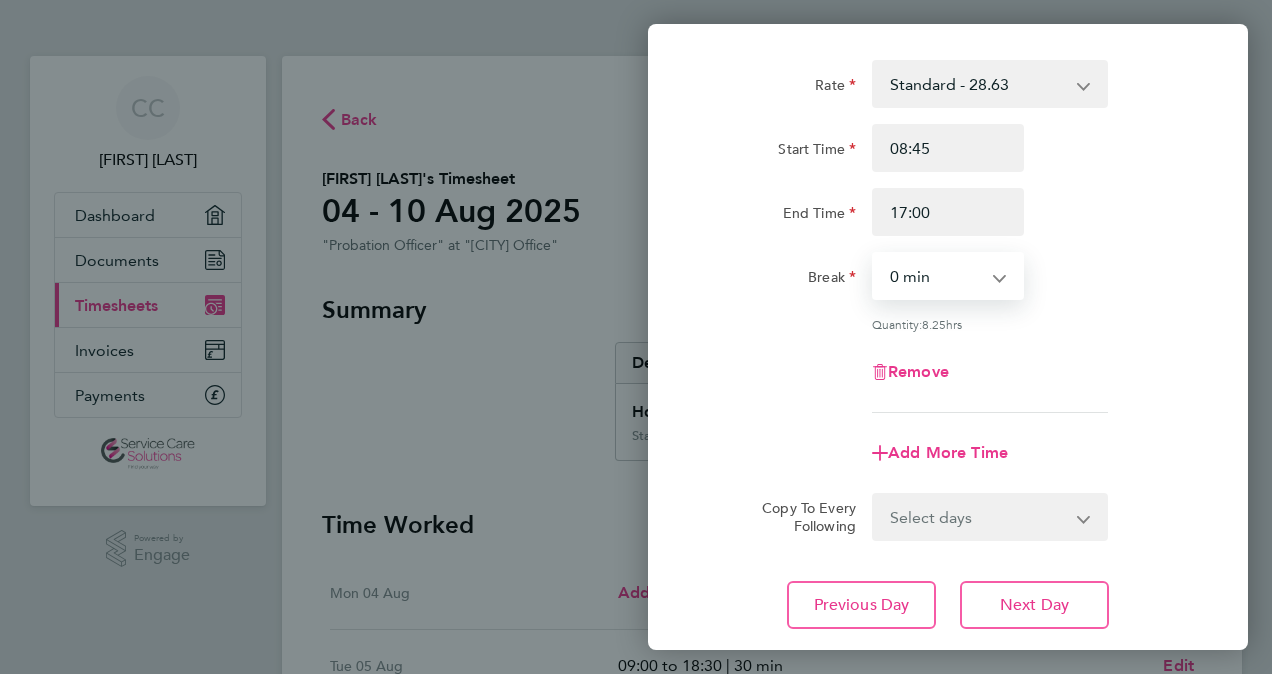 select on "30" 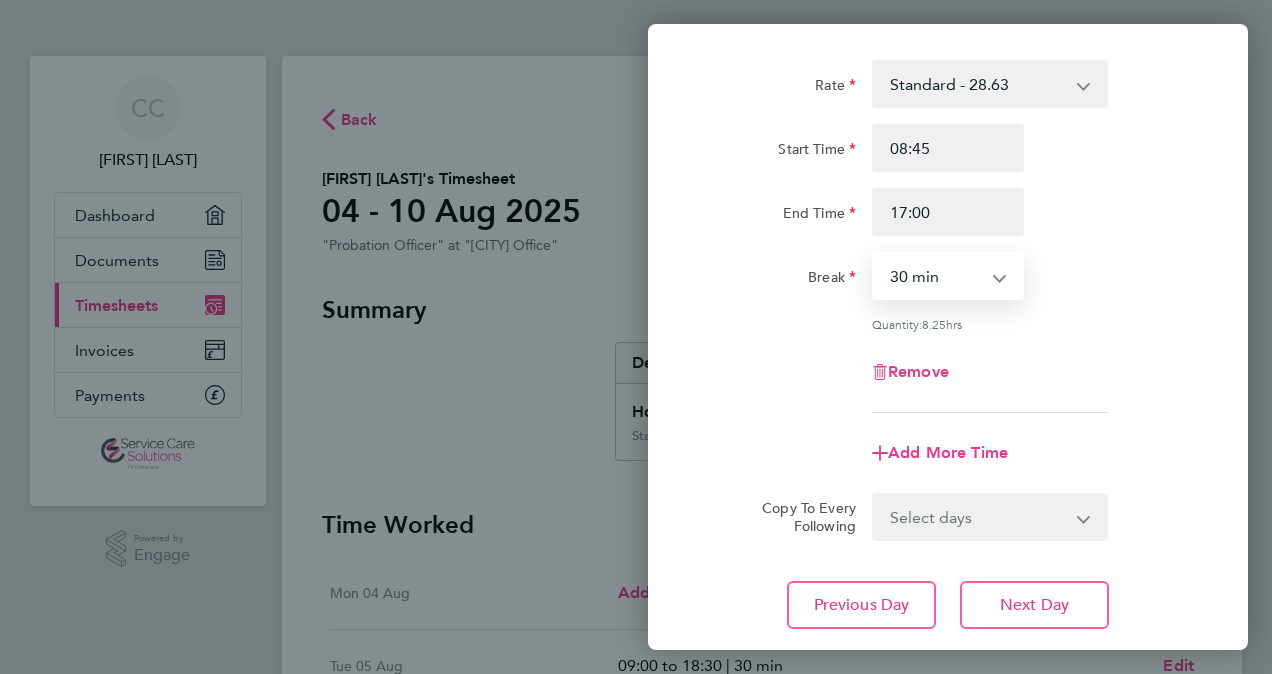 click on "0 min   15 min   30 min   45 min   60 min   75 min   90 min" at bounding box center [936, 276] 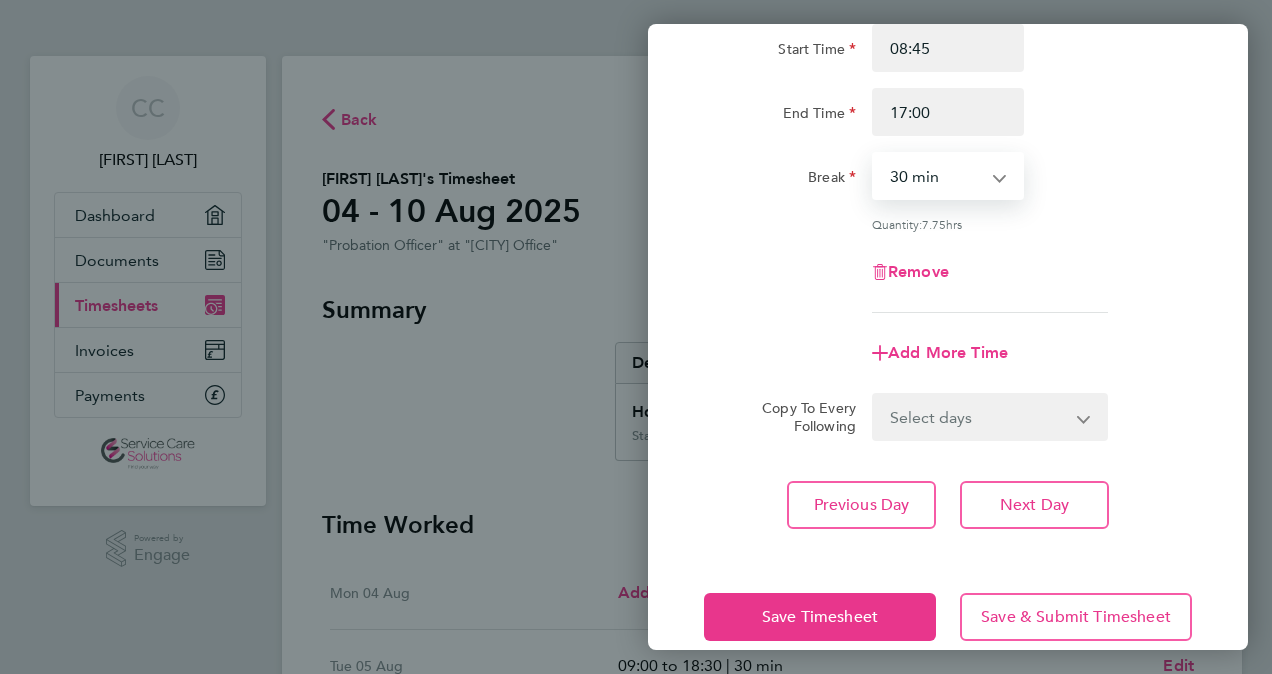 scroll, scrollTop: 229, scrollLeft: 0, axis: vertical 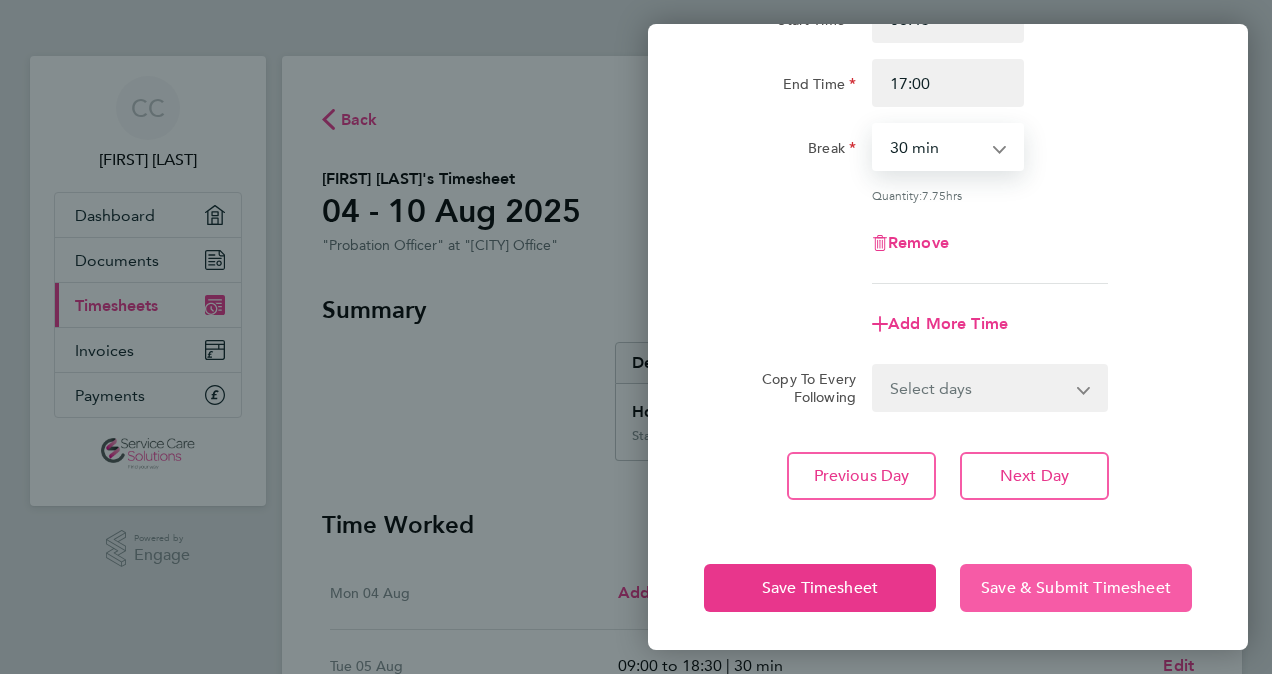 click on "Save & Submit Timesheet" 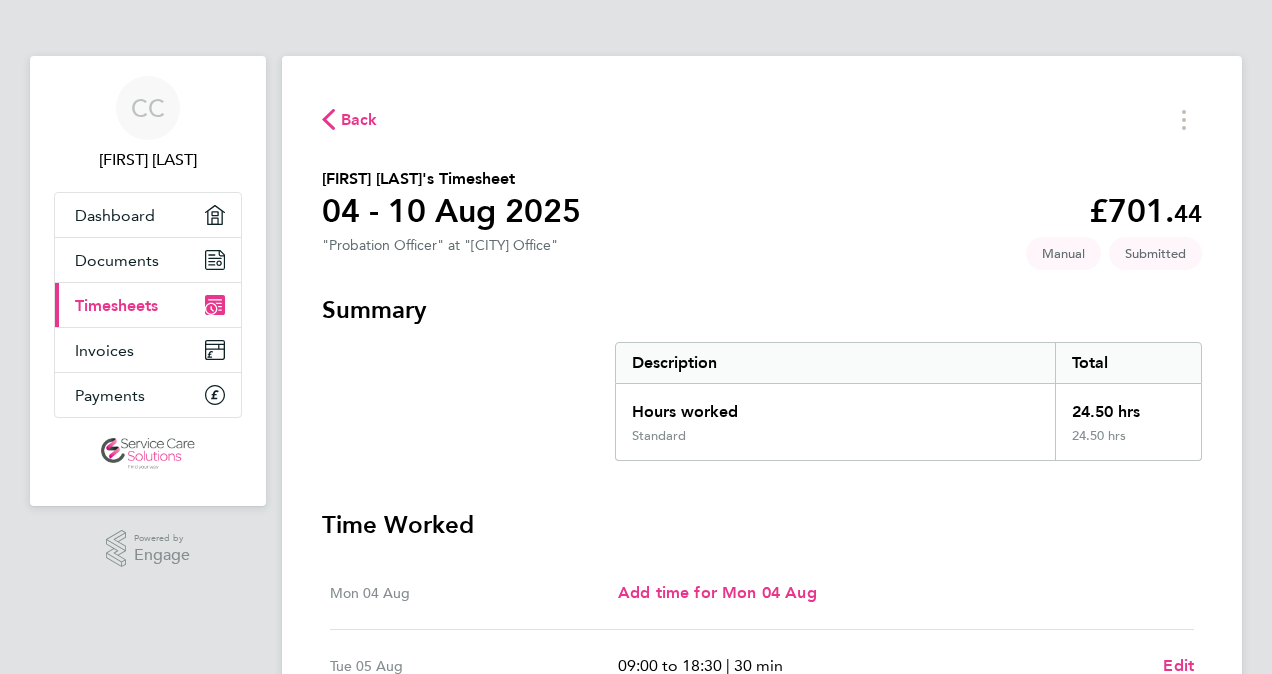click 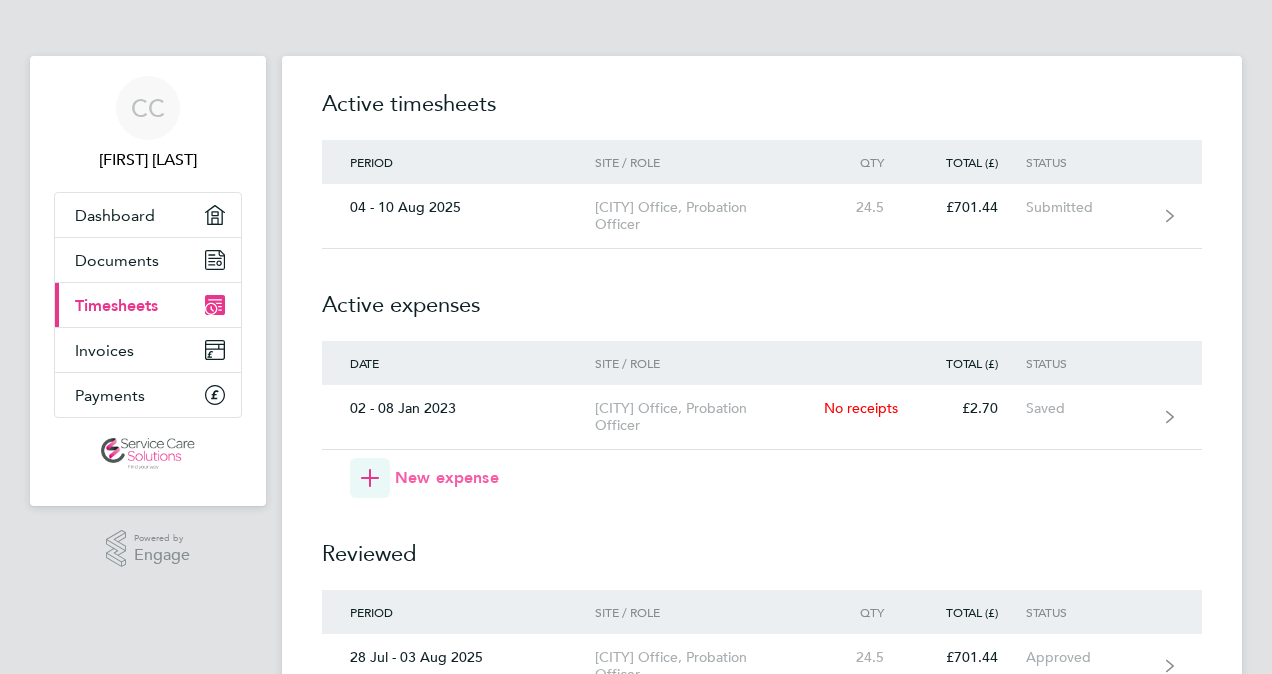 click 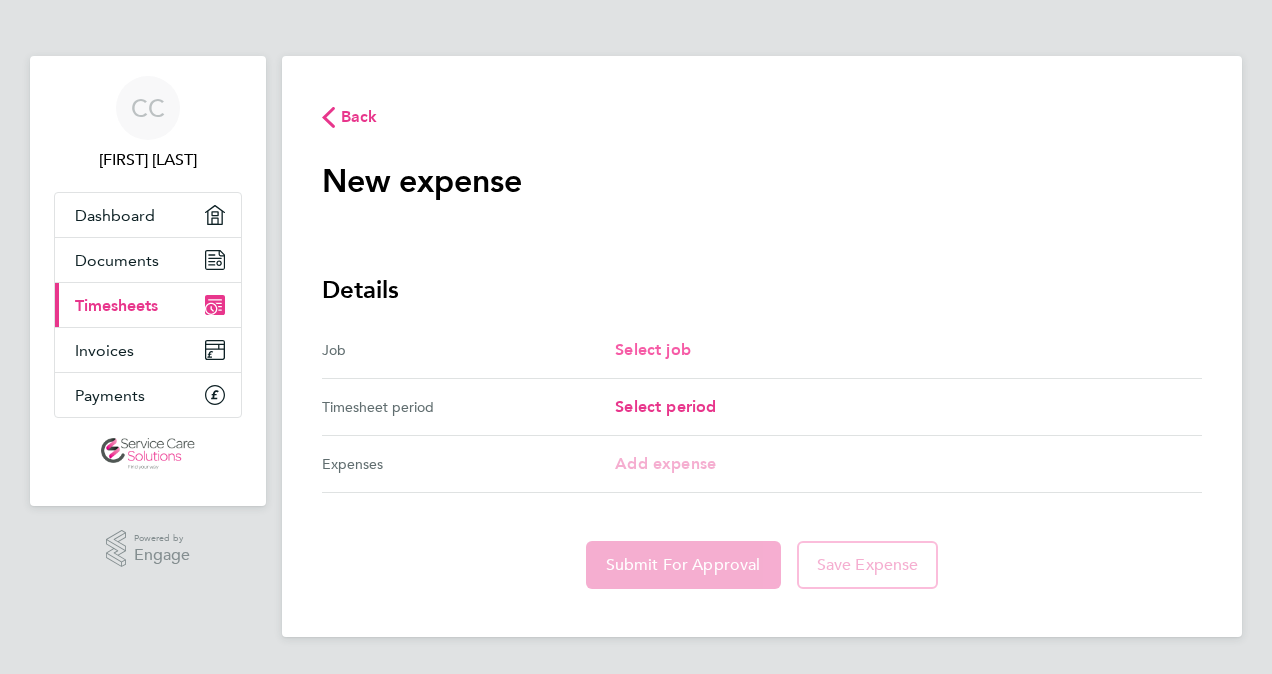 click on "Select job" at bounding box center (653, 349) 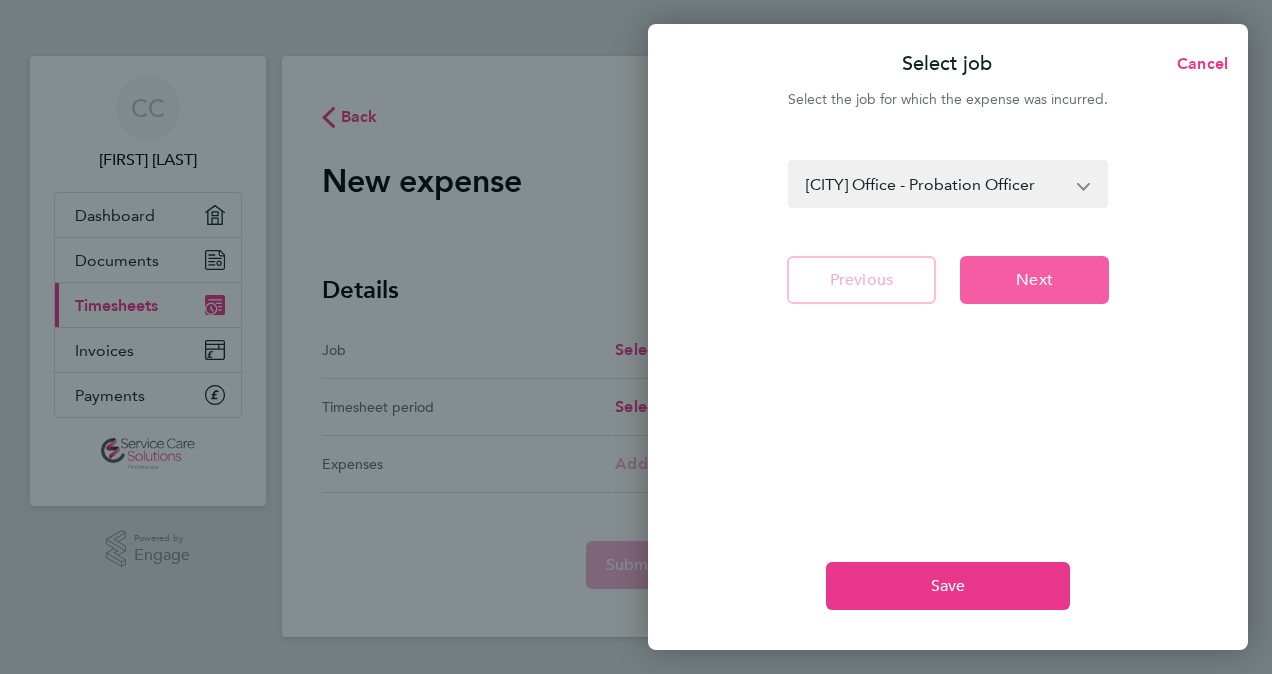 click on "Next" 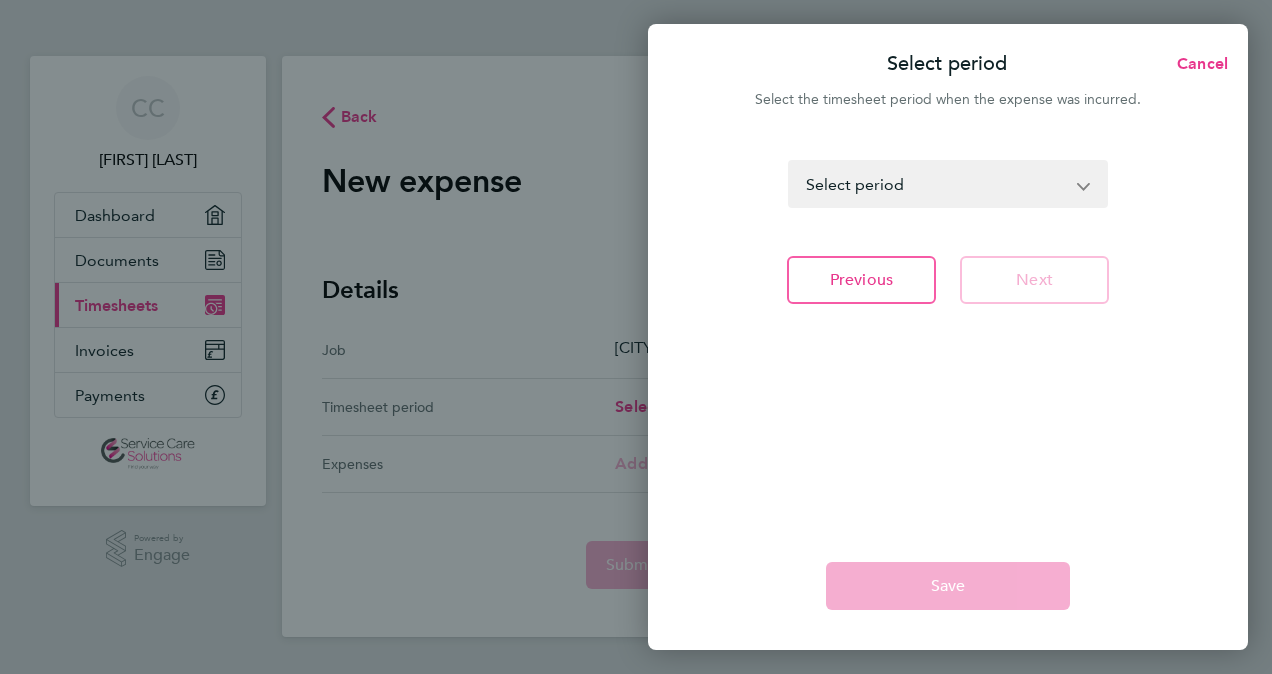click on "[DATE] - [DATE] [YEAR] [DATE] - [DATE] [YEAR] [DATE] - [DATE] [YEAR] [DATE] - [DATE] [YEAR] [DATE] - [DATE] [YEAR] [DATE] - [DATE] [YEAR] [DATE] - [DATE] [YEAR] [DATE] - [DATE] [YEAR] [DATE] - [DATE] [YEAR] [DATE] - [DATE] [YEAR] [DATE] - [DATE] [YEAR] [DATE] - [DATE] [YEAR] [DATE] - [DATE] [YEAR] [DATE] - [DATE] [YEAR] [DATE] - [DATE] [YEAR] [DATE] - [DATE] [YEAR] [DATE] - [DATE] [YEAR] [DATE] - [DATE] [YEAR] [DATE] - [DATE] [YEAR] [DATE] - [DATE] [YEAR] [DATE] - [DATE] [YEAR] [DATE] - [DATE] [YEAR] [DATE] - [DATE] [YEAR] [DATE] - [DATE] [YEAR] [DATE] - [DATE] [YEAR] [DATE] - [DATE] [YEAR] [DATE] - [DATE] [YEAR] [DATE] - [DATE] [YEAR] [DATE] - [DATE] [YEAR] [DATE] - [DATE] [YEAR] [DATE] - [DATE] [YEAR] [DATE] - [DATE] [YEAR] [DATE] - [DATE] [YEAR] [DATE] - [DATE] [YEAR] [DATE] - [DATE] [YEAR] [DATE] - [DATE] [YEAR] [DATE] - [DATE] [YEAR] [DATE] - [DATE] [YEAR] [DATE] - [DATE] [YEAR] [DATE] - [DATE] [YEAR] [DATE] - [DATE] [YEAR] [DATE] - [DATE] [YEAR] [DATE] - [DATE] [YEAR] [DATE] - [DATE] [YEAR] [DATE] - [DATE] [YEAR] [DATE] - [DATE] [YEAR] [DATE] - [DATE] [YEAR] [DATE] - [DATE] [YEAR] [DATE] - [DATE] [YEAR] [DATE] - [DATE] [YEAR] [DATE] - [DATE] [YEAR]" 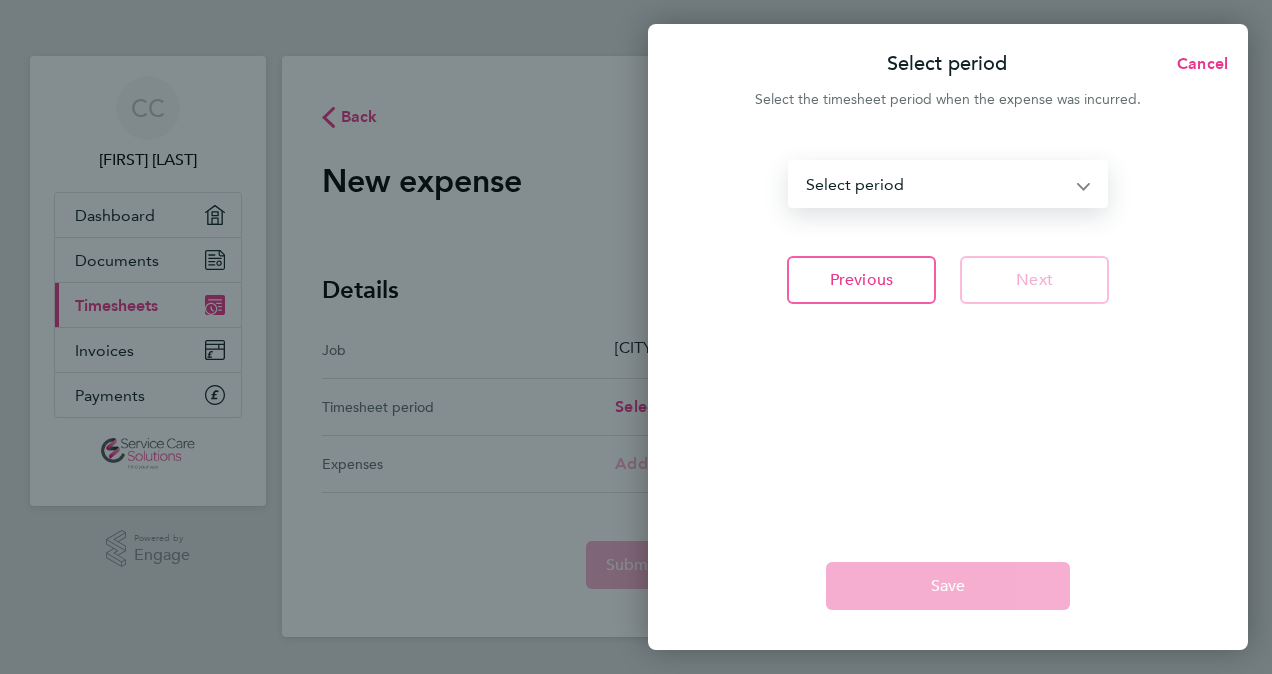 select on "129: Object" 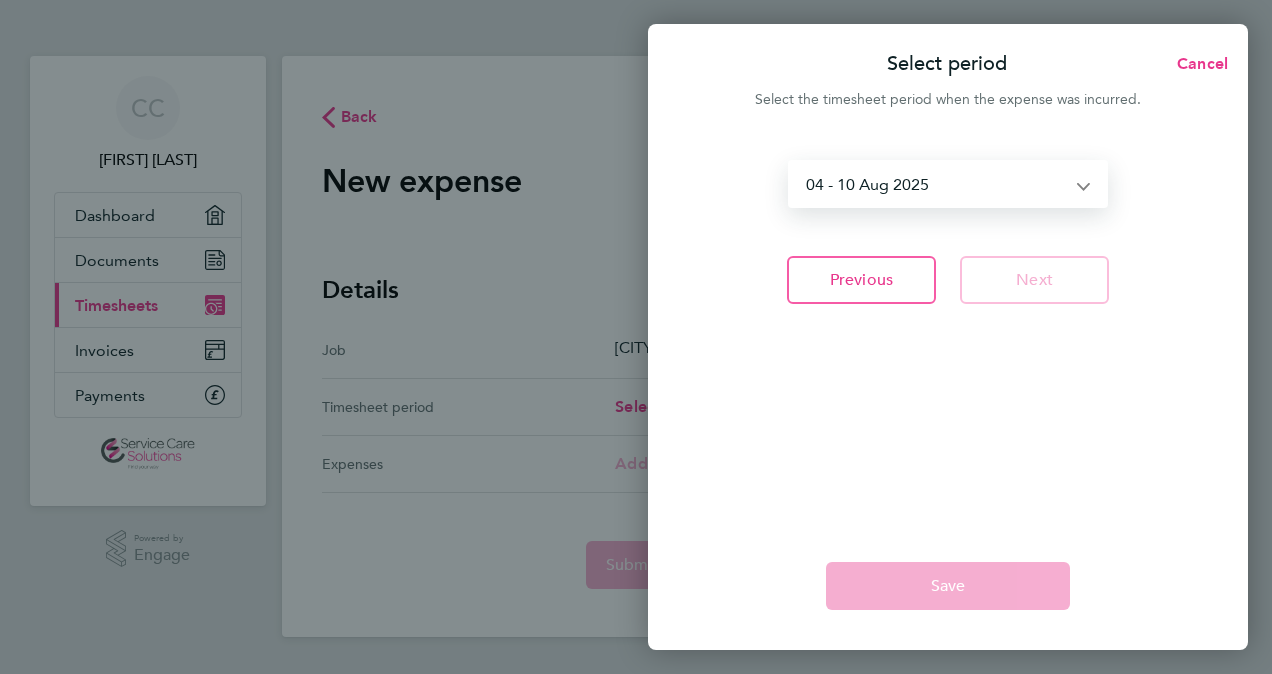 click on "[DATE] - [DATE] [YEAR] [DATE] - [DATE] [YEAR] [DATE] - [DATE] [YEAR] [DATE] - [DATE] [YEAR] [DATE] - [DATE] [YEAR] [DATE] - [DATE] [YEAR] [DATE] - [DATE] [YEAR] [DATE] - [DATE] [YEAR] [DATE] - [DATE] [YEAR] [DATE] - [DATE] [YEAR] [DATE] - [DATE] [YEAR] [DATE] - [DATE] [YEAR] [DATE] - [DATE] [YEAR] [DATE] - [DATE] [YEAR] [DATE] - [DATE] [YEAR] [DATE] - [DATE] [YEAR] [DATE] - [DATE] [YEAR] [DATE] - [DATE] [YEAR] [DATE] - [DATE] [YEAR] [DATE] - [DATE] [YEAR] [DATE] - [DATE] [YEAR] [DATE] - [DATE] [YEAR] [DATE] - [DATE] [YEAR] [DATE] - [DATE] [YEAR] [DATE] - [DATE] [YEAR] [DATE] - [DATE] [YEAR] [DATE] - [DATE] [YEAR] [DATE] - [DATE] [YEAR] [DATE] - [DATE] [YEAR] [DATE] - [DATE] [YEAR] [DATE] - [DATE] [YEAR] [DATE] - [DATE] [YEAR] [DATE] - [DATE] [YEAR] [DATE] - [DATE] [YEAR] [DATE] - [DATE] [YEAR] [DATE] - [DATE] [YEAR] [DATE] - [DATE] [YEAR] [DATE] - [DATE] [YEAR] [DATE] - [DATE] [YEAR] [DATE] - [DATE] [YEAR] [DATE] - [DATE] [YEAR] [DATE] - [DATE] [YEAR] [DATE] - [DATE] [YEAR] [DATE] - [DATE] [YEAR] [DATE] - [DATE] [YEAR] [DATE] - [DATE] [YEAR] [DATE] - [DATE] [YEAR] [DATE] - [DATE] [YEAR] [DATE] - [DATE] [YEAR] [DATE] - [DATE] [YEAR] [DATE] - [DATE] [YEAR]" 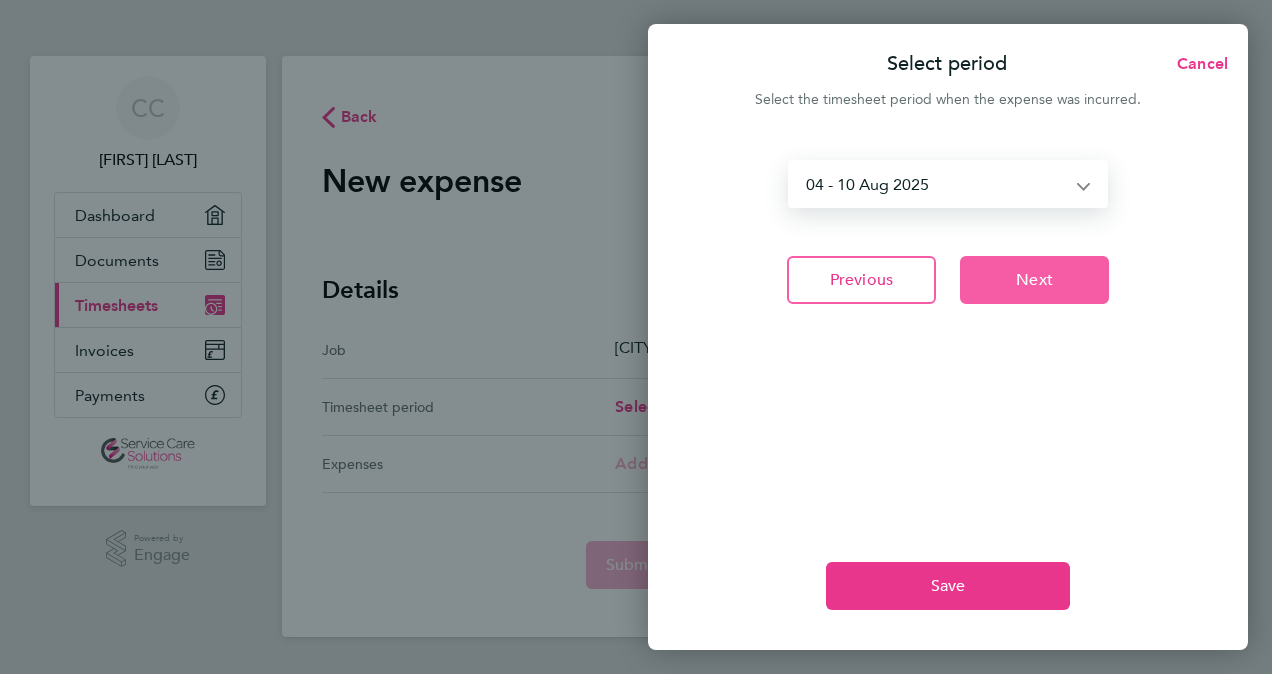 click on "Next" 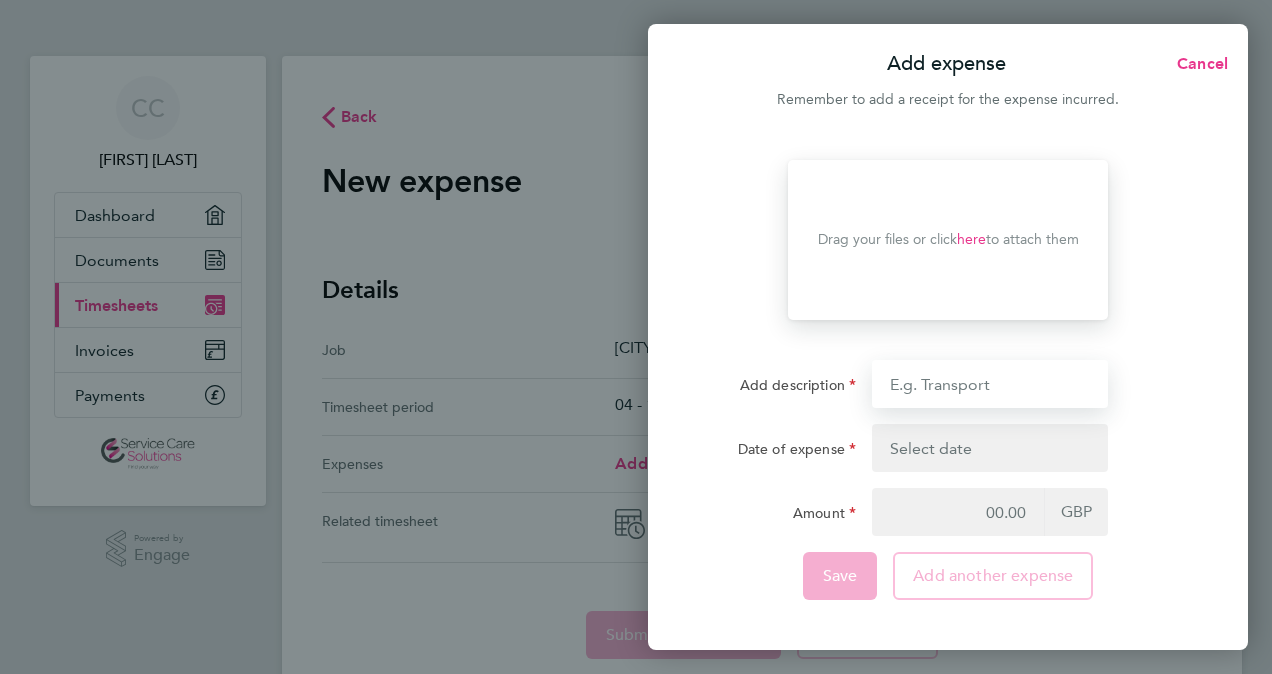 click on "Add description" at bounding box center [990, 384] 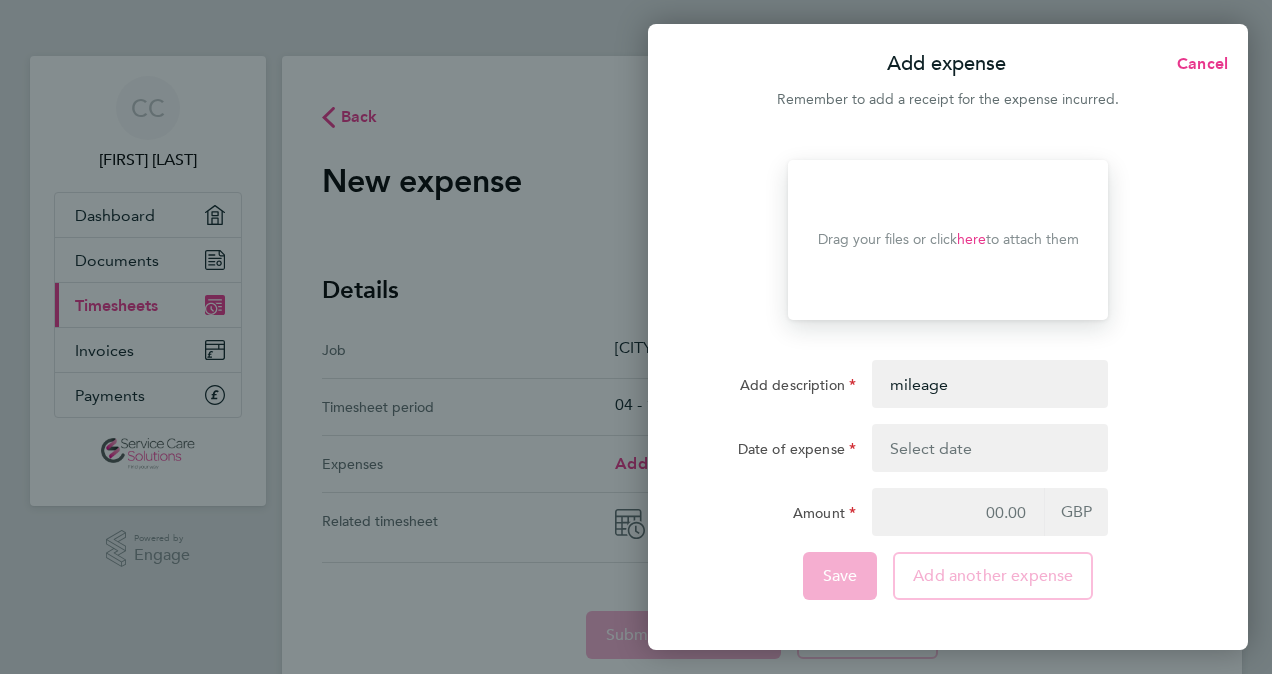click 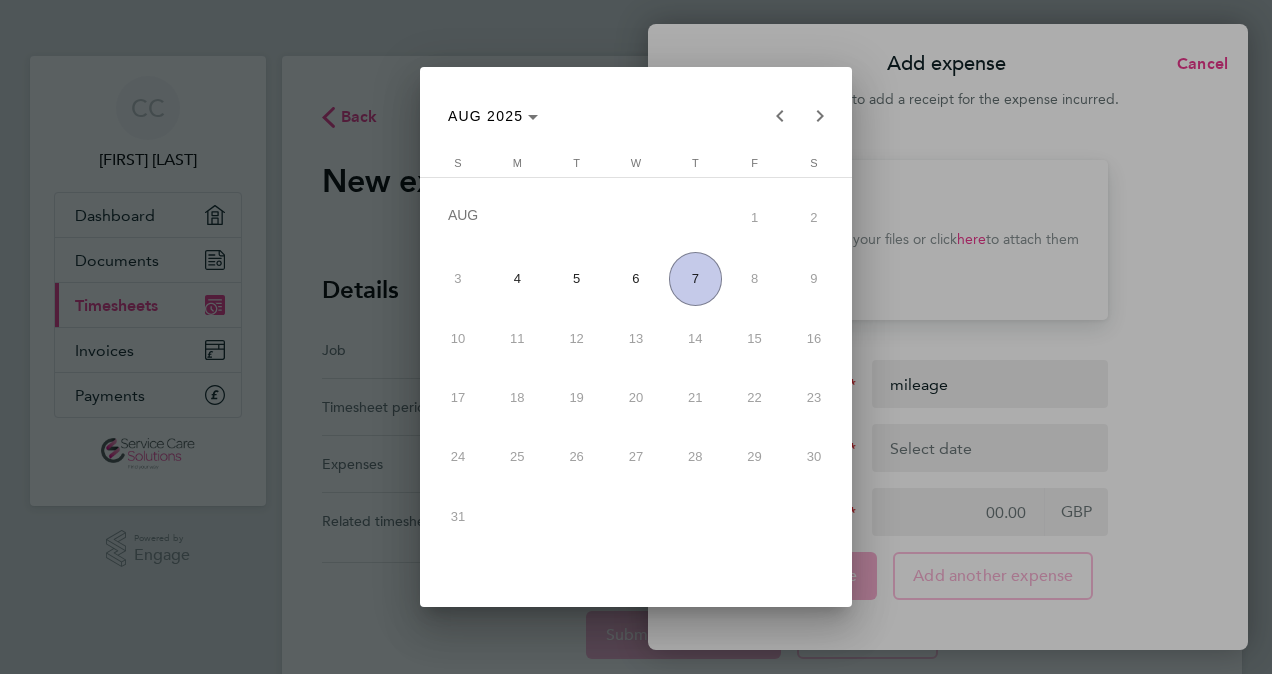 click on "5" at bounding box center [576, 278] 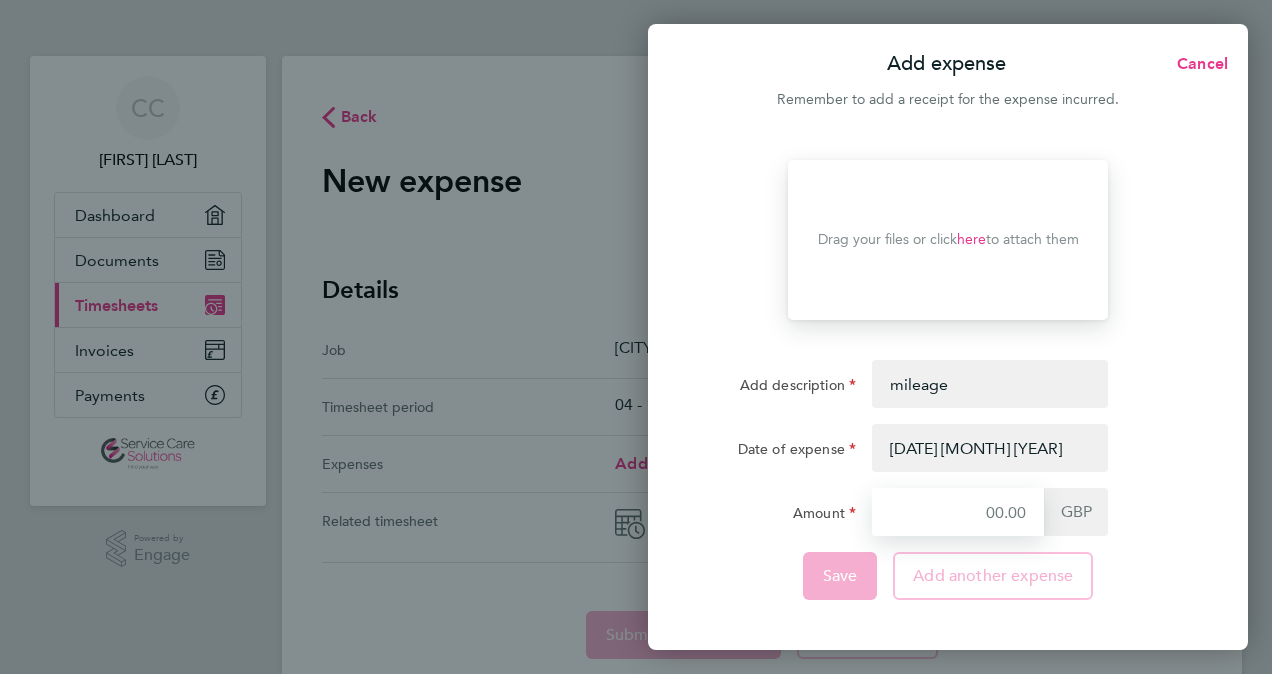 click on "Amount" at bounding box center [958, 512] 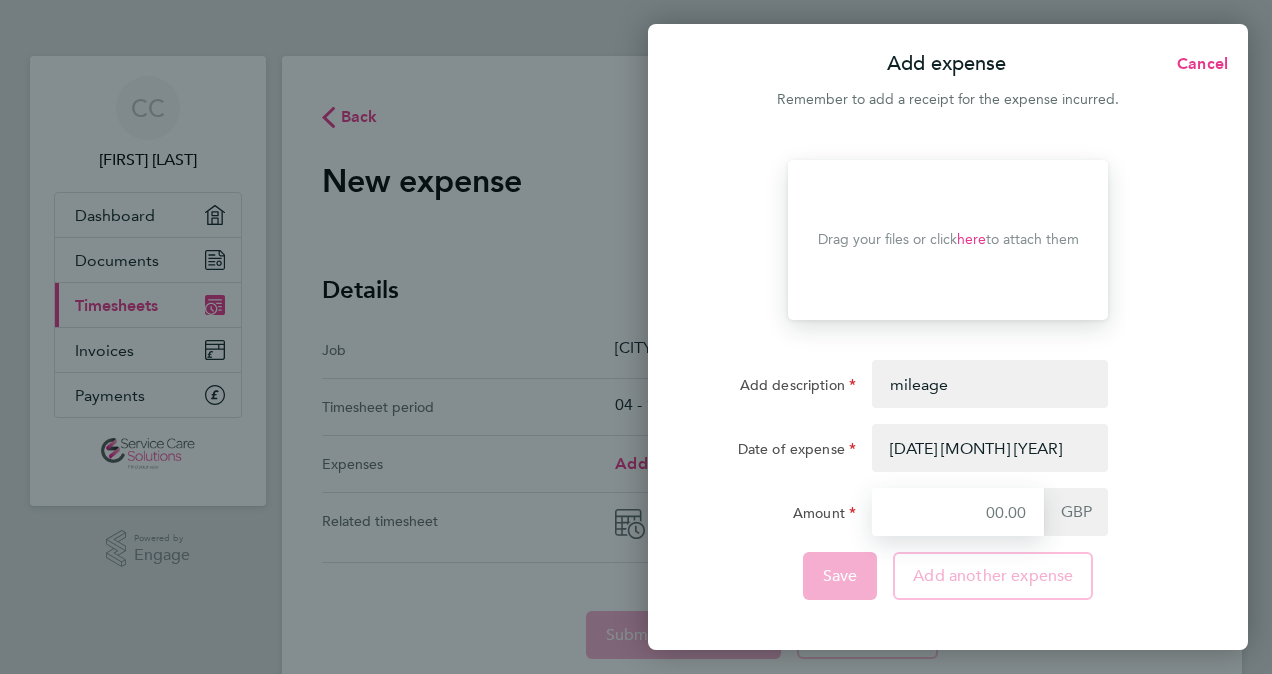 type on "2.70" 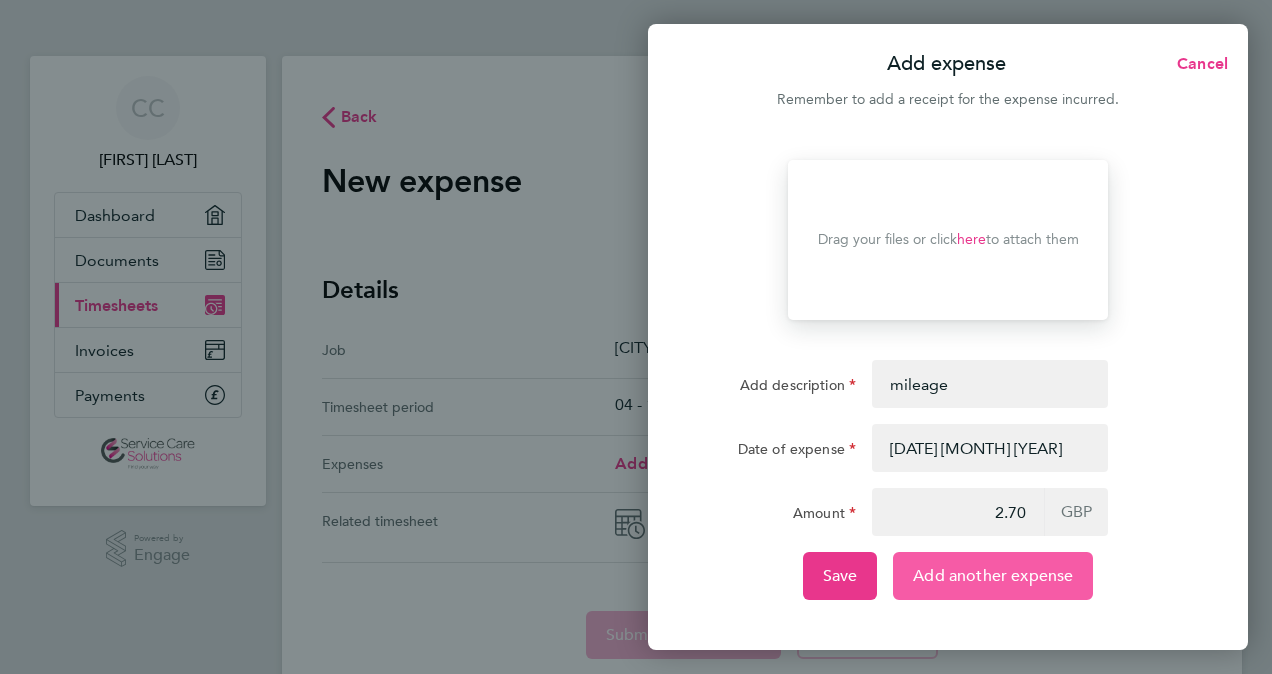 click on "Add another expense" 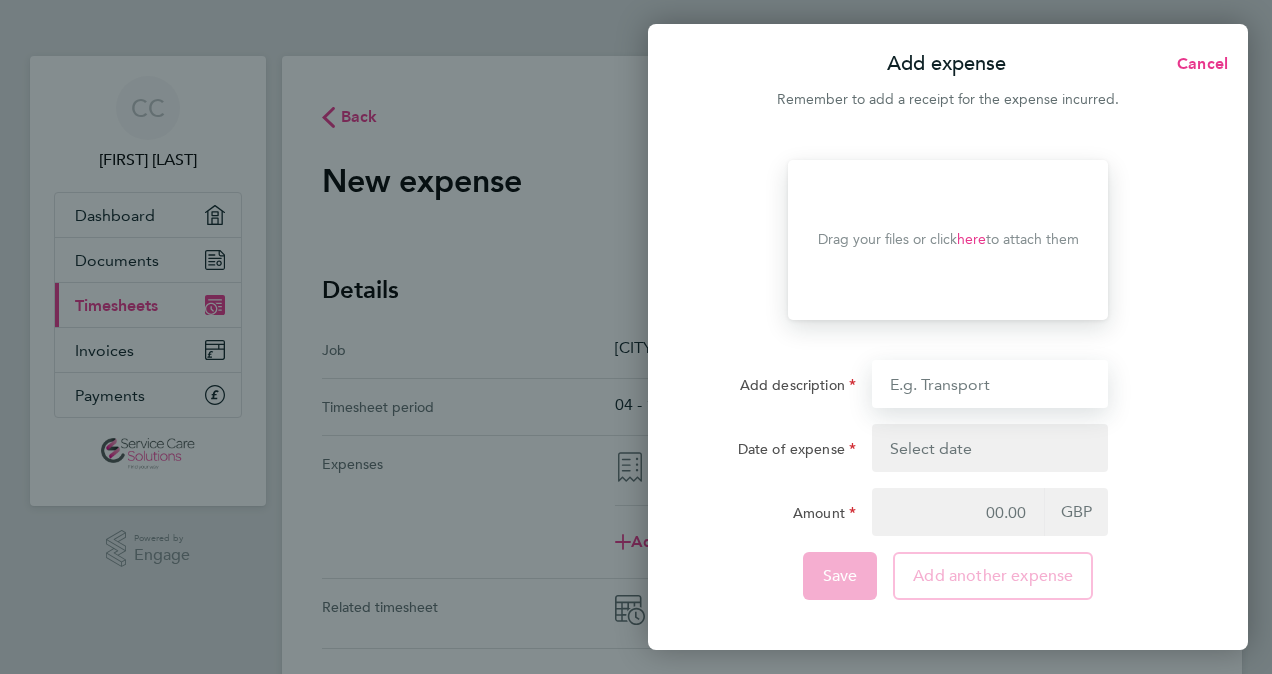 click on "Add description" at bounding box center [990, 384] 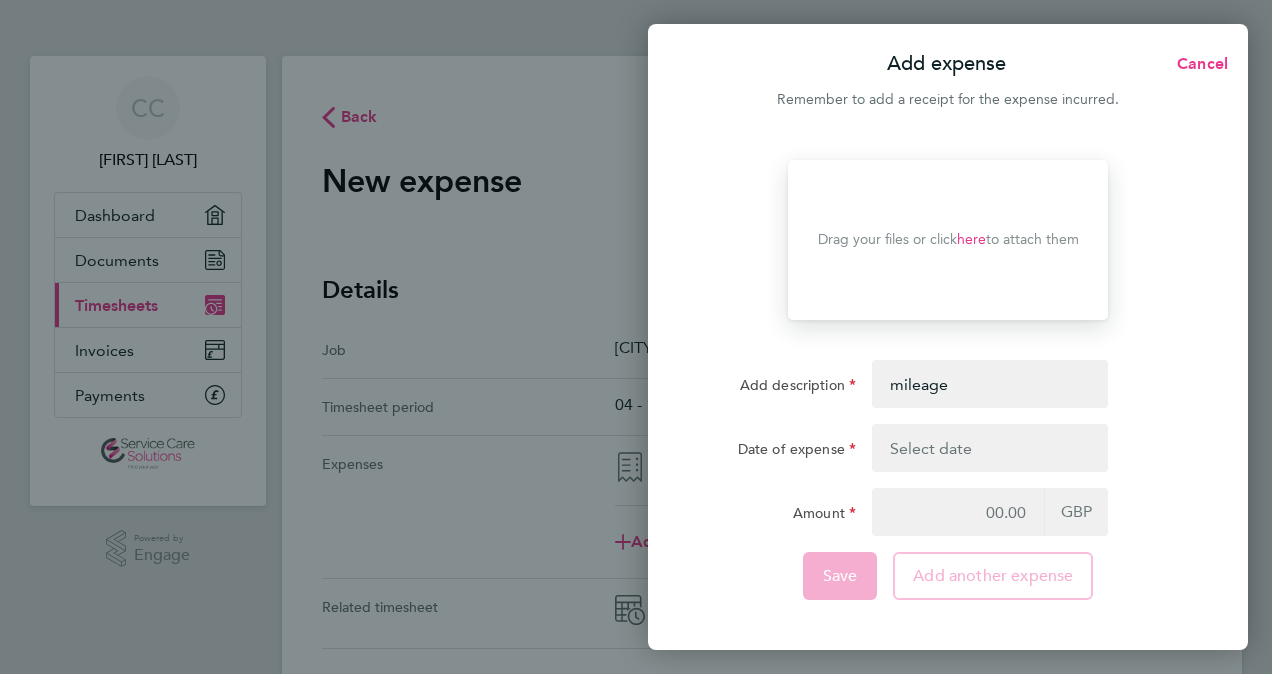 click 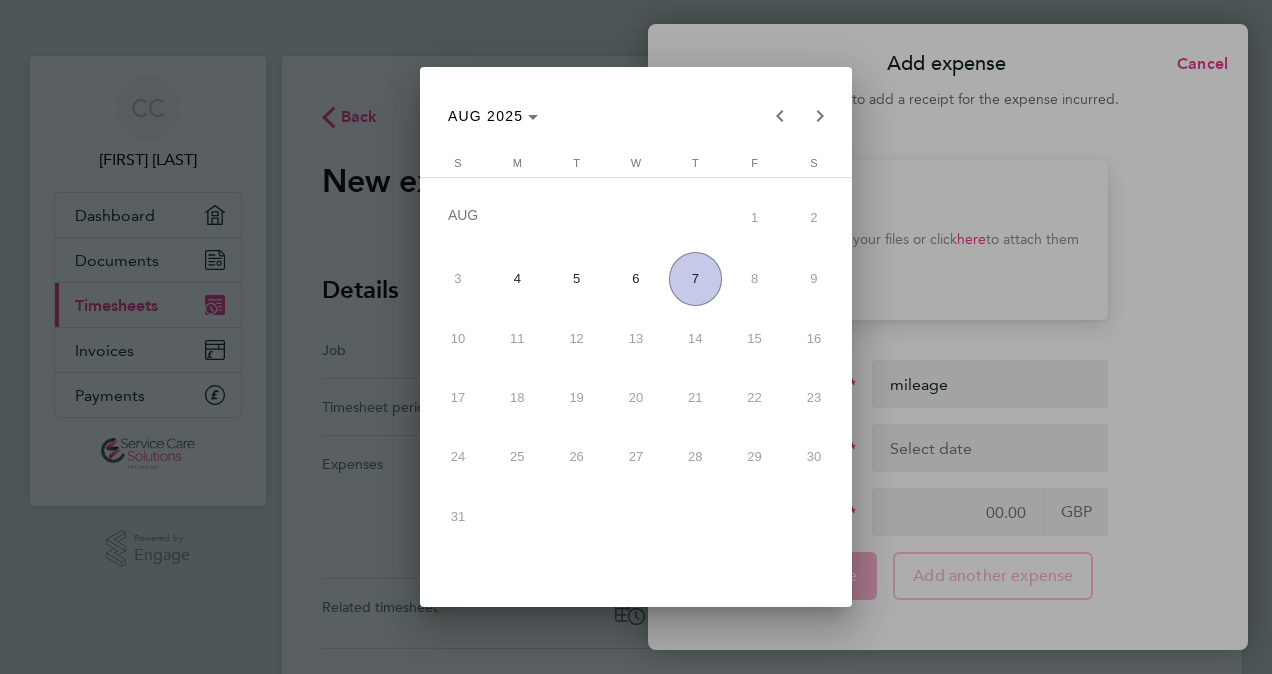 click on "6" at bounding box center (635, 278) 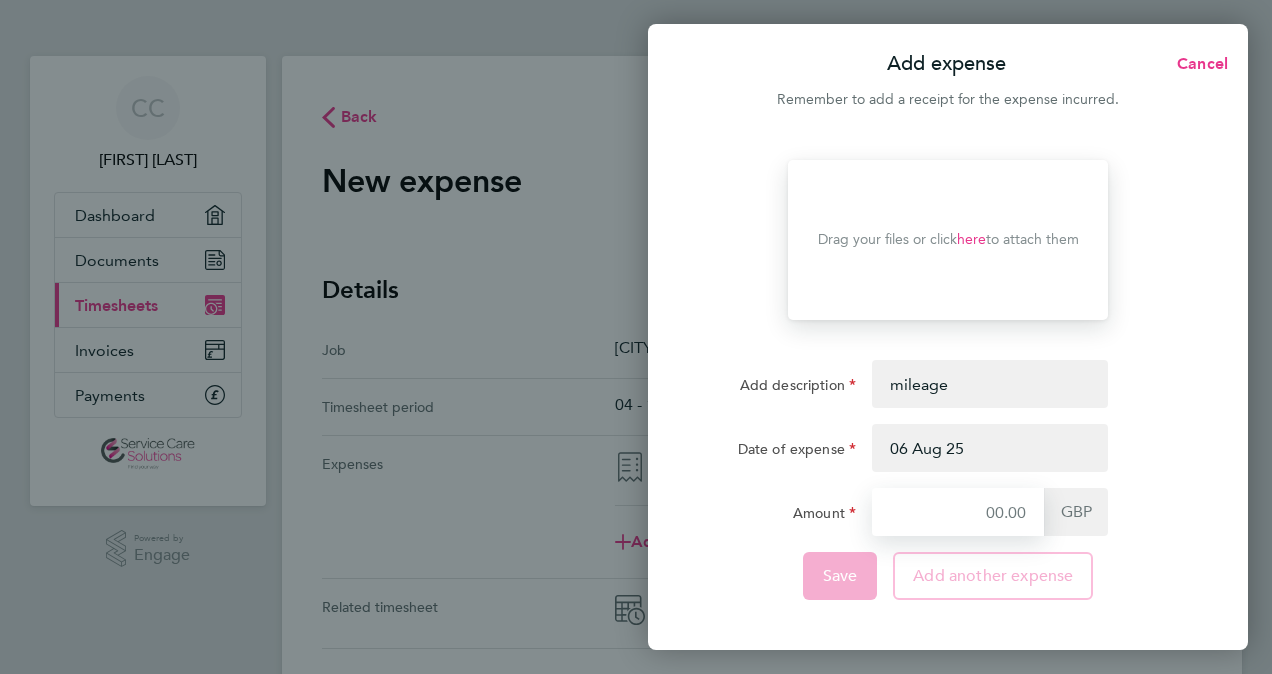click on "Amount" at bounding box center [958, 512] 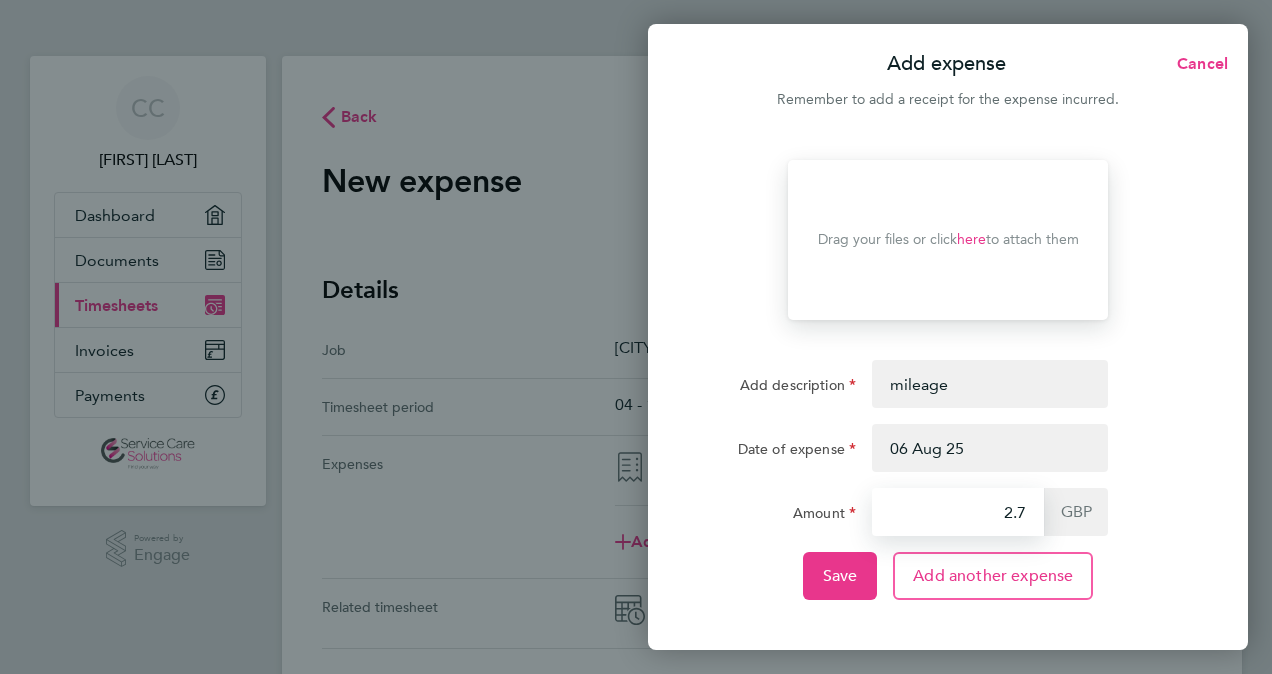 type on "2.70" 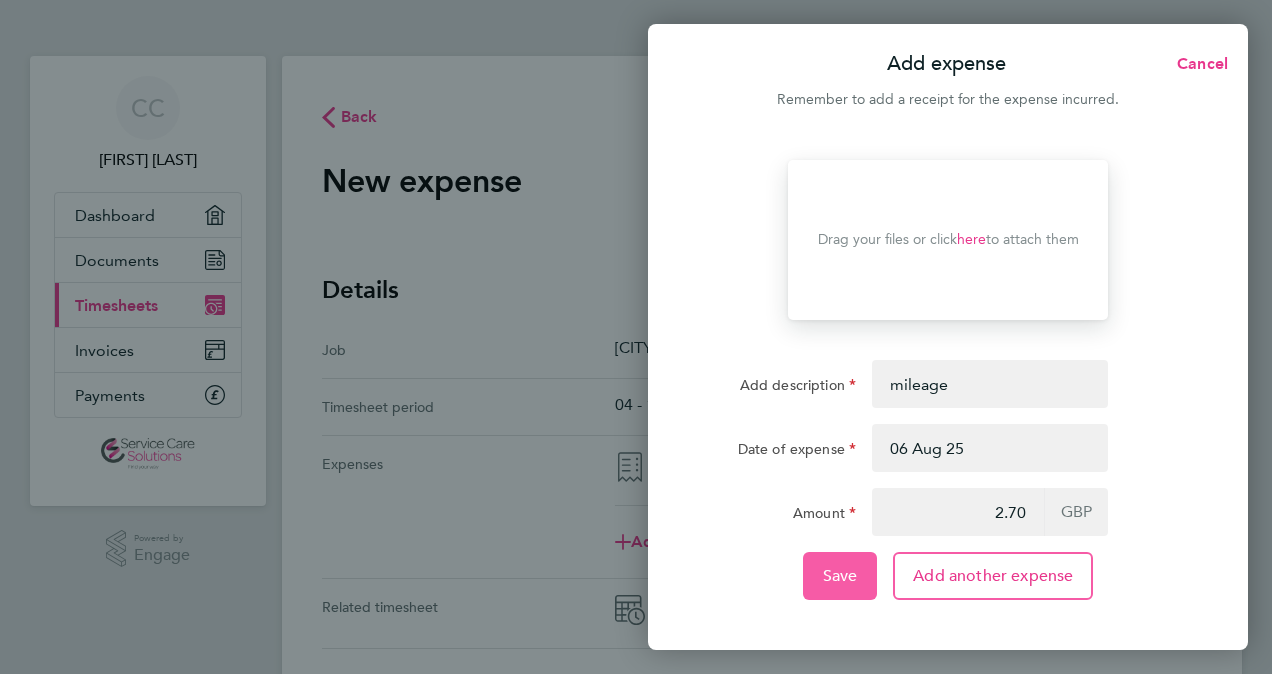 click on "Save" 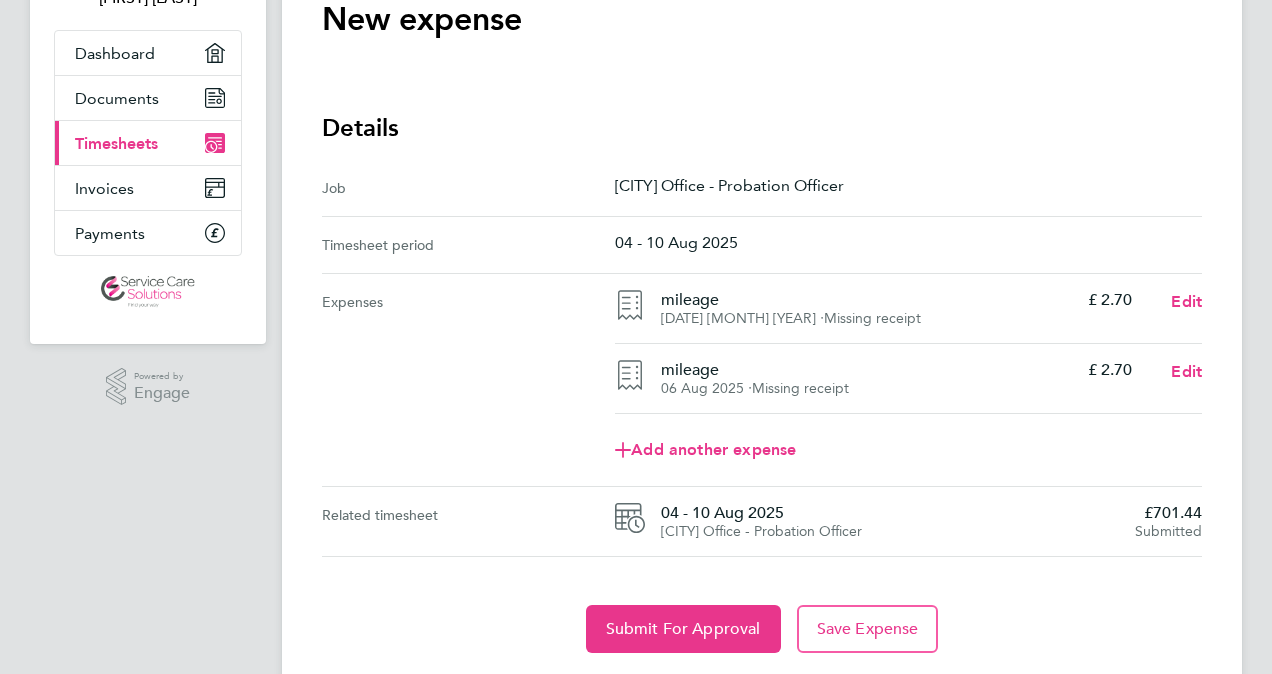 scroll, scrollTop: 188, scrollLeft: 0, axis: vertical 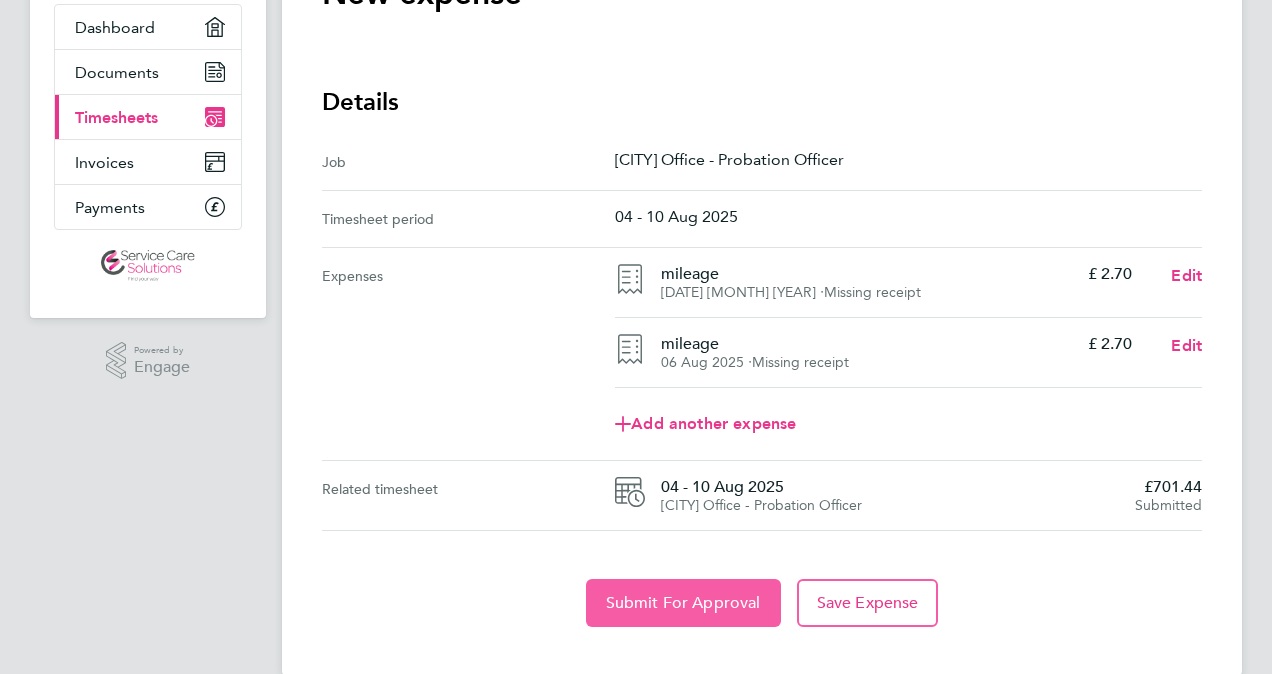 click on "Submit For Approval" 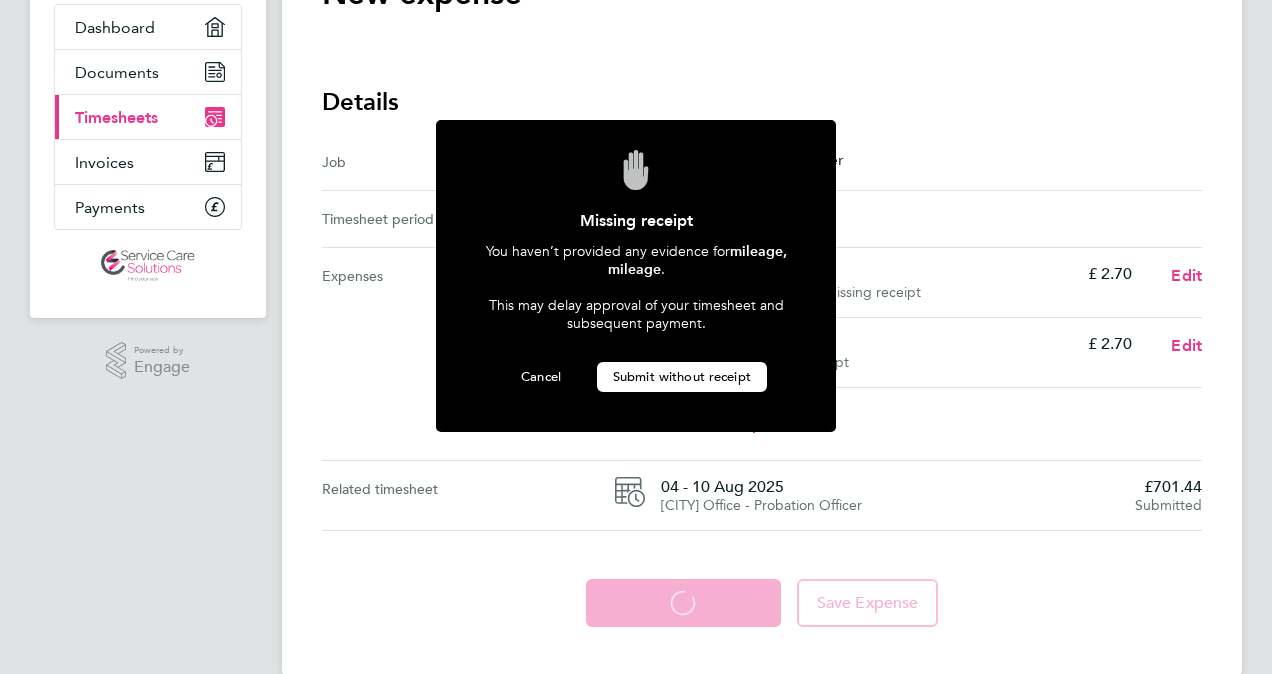 click on "Submit without receipt" 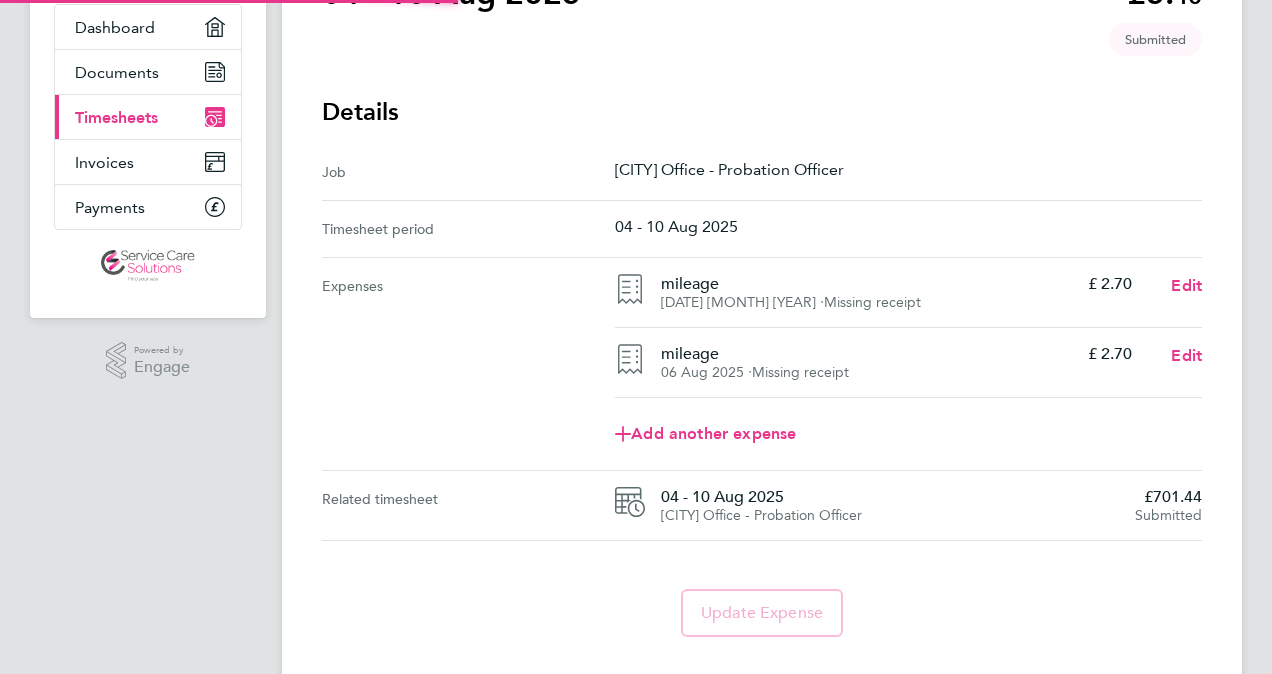 scroll, scrollTop: 0, scrollLeft: 0, axis: both 